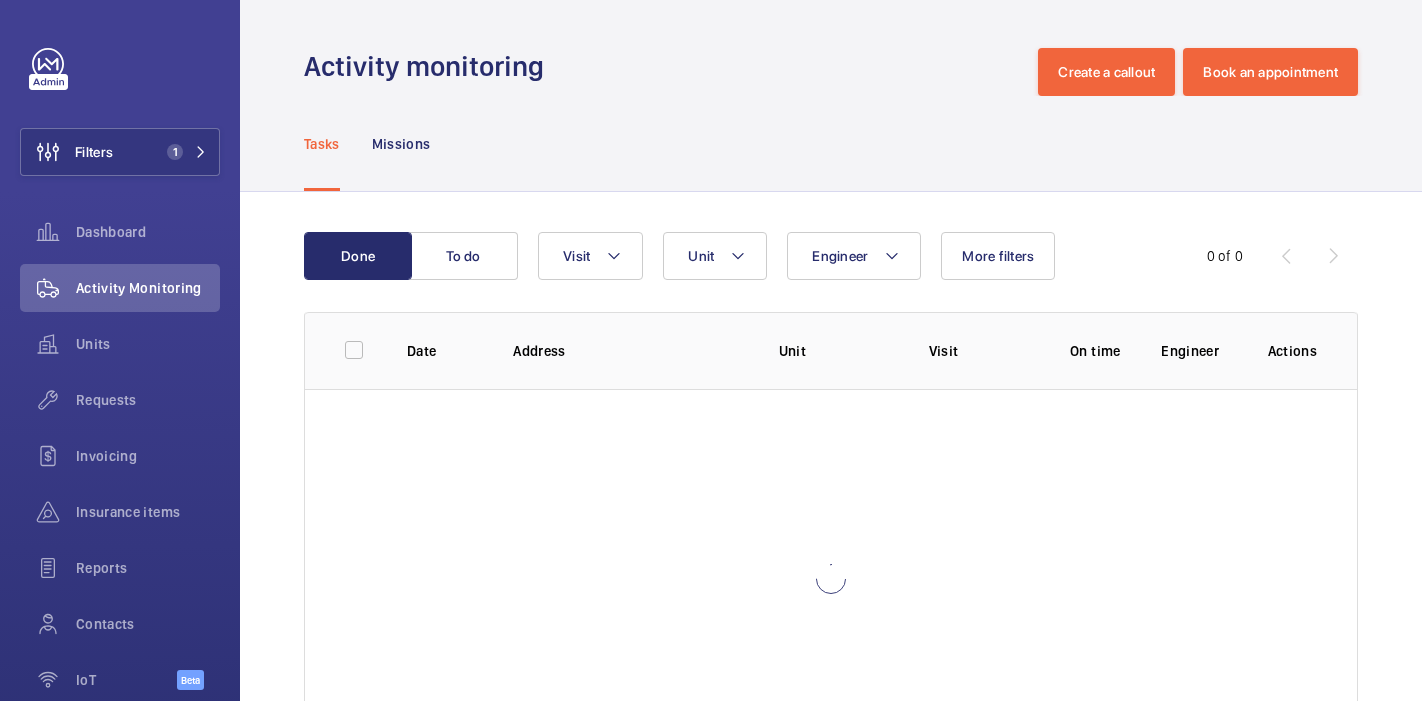 scroll, scrollTop: 0, scrollLeft: 0, axis: both 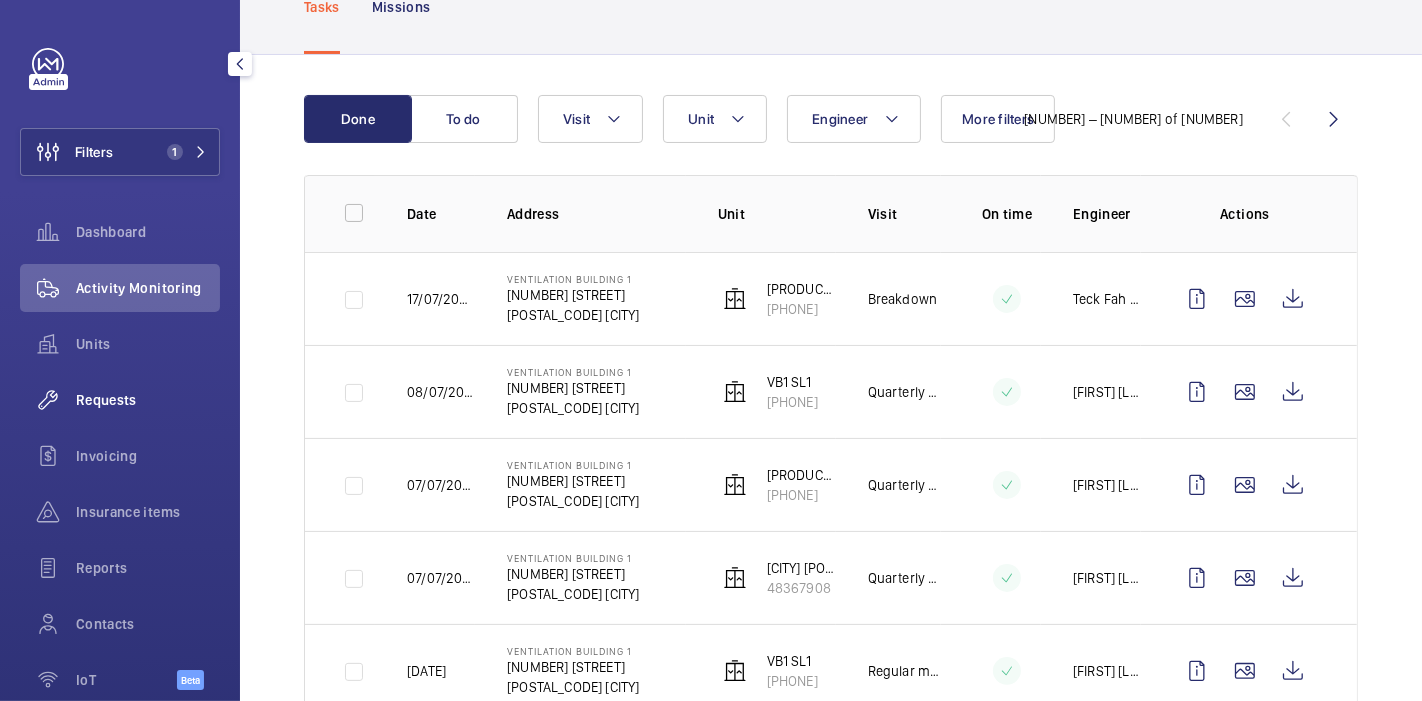 click on "Requests" 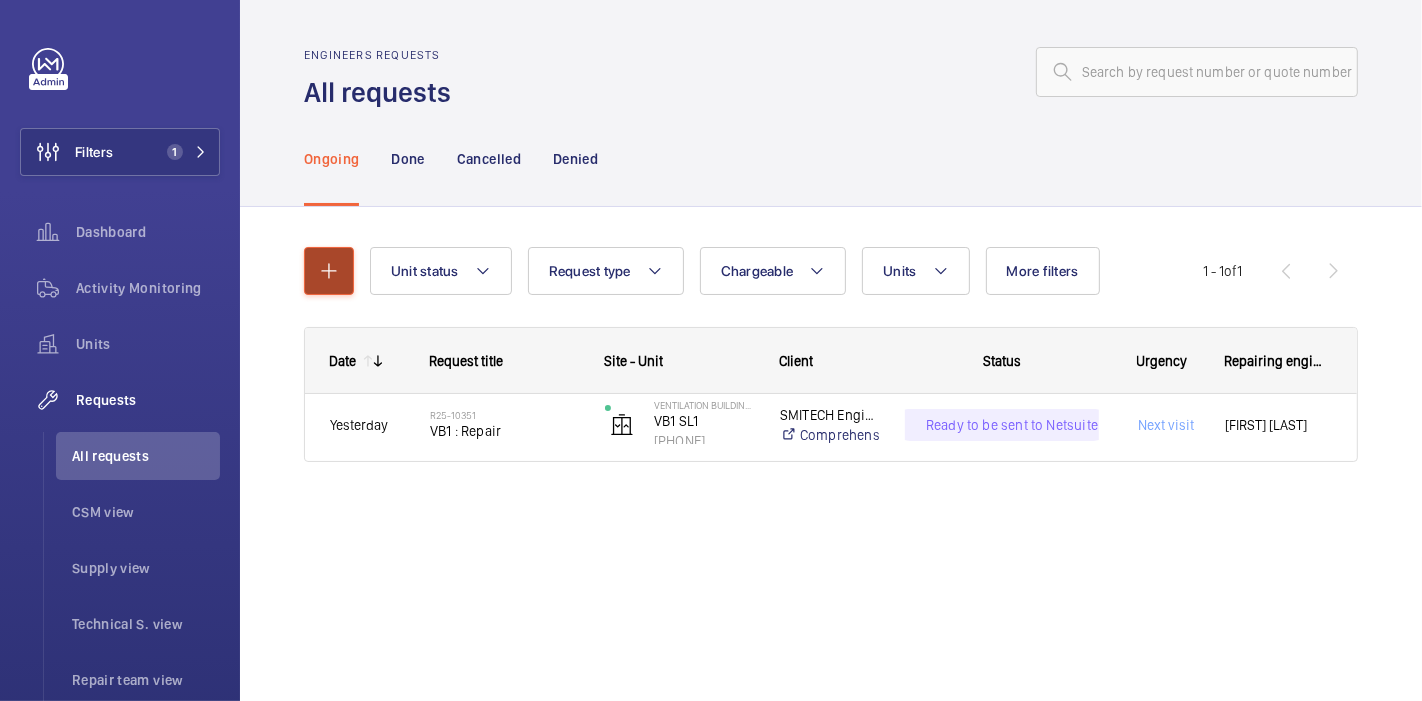 click on "Ongoing Done Cancelled Denied Unit status Request type  Chargeable Units More filters Request status Urgency Repairing engineer Engineer Device type Reset all filters 1 - 1  of  1
Date
Request title
Site - Unit
Client" 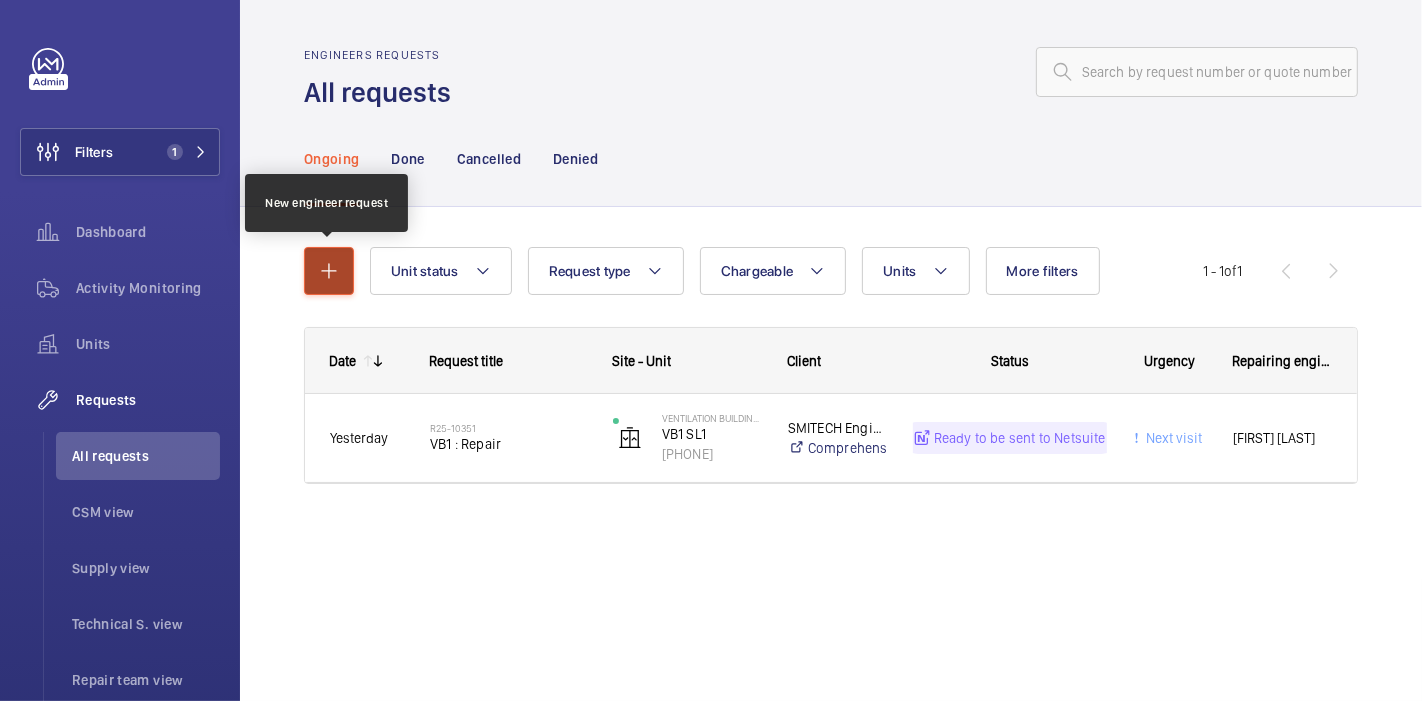 click 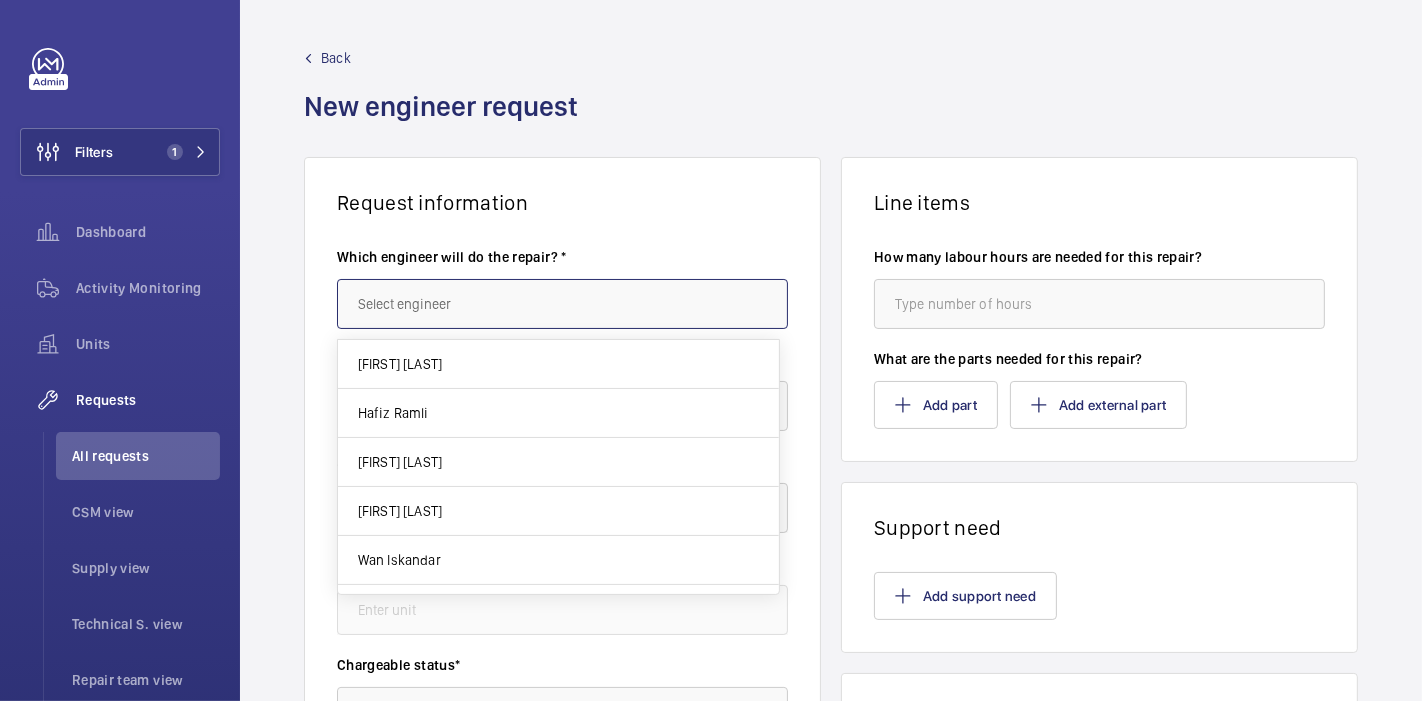 click at bounding box center (562, 304) 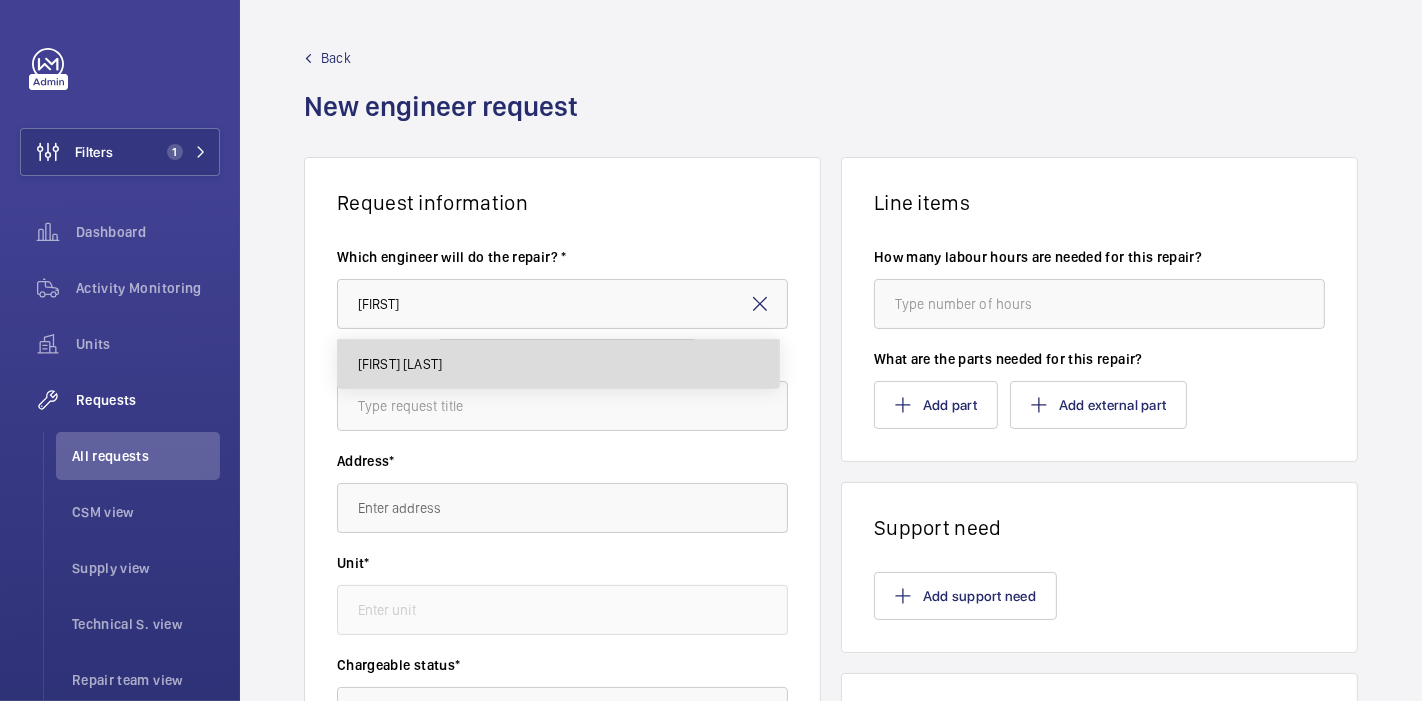 click on "[FIRST] [LAST]" at bounding box center (558, 364) 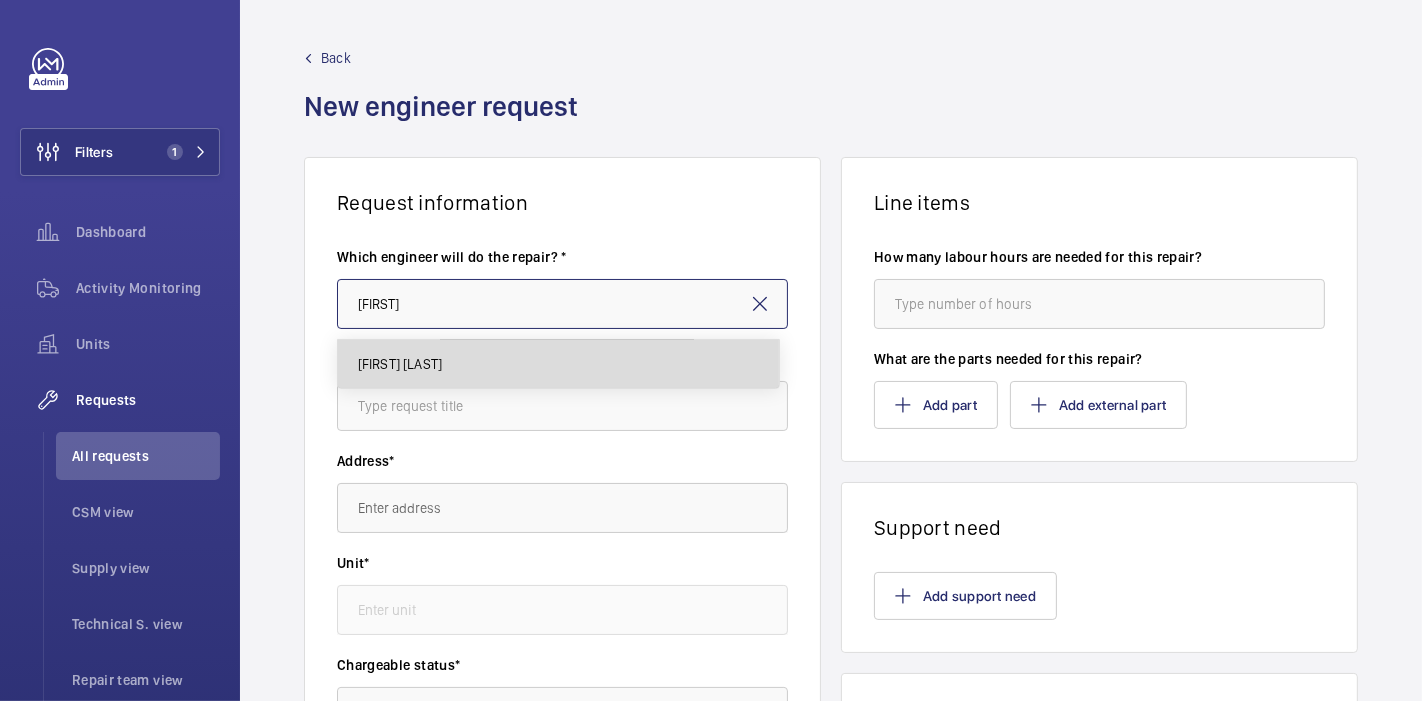 type on "[FIRST] [LAST]" 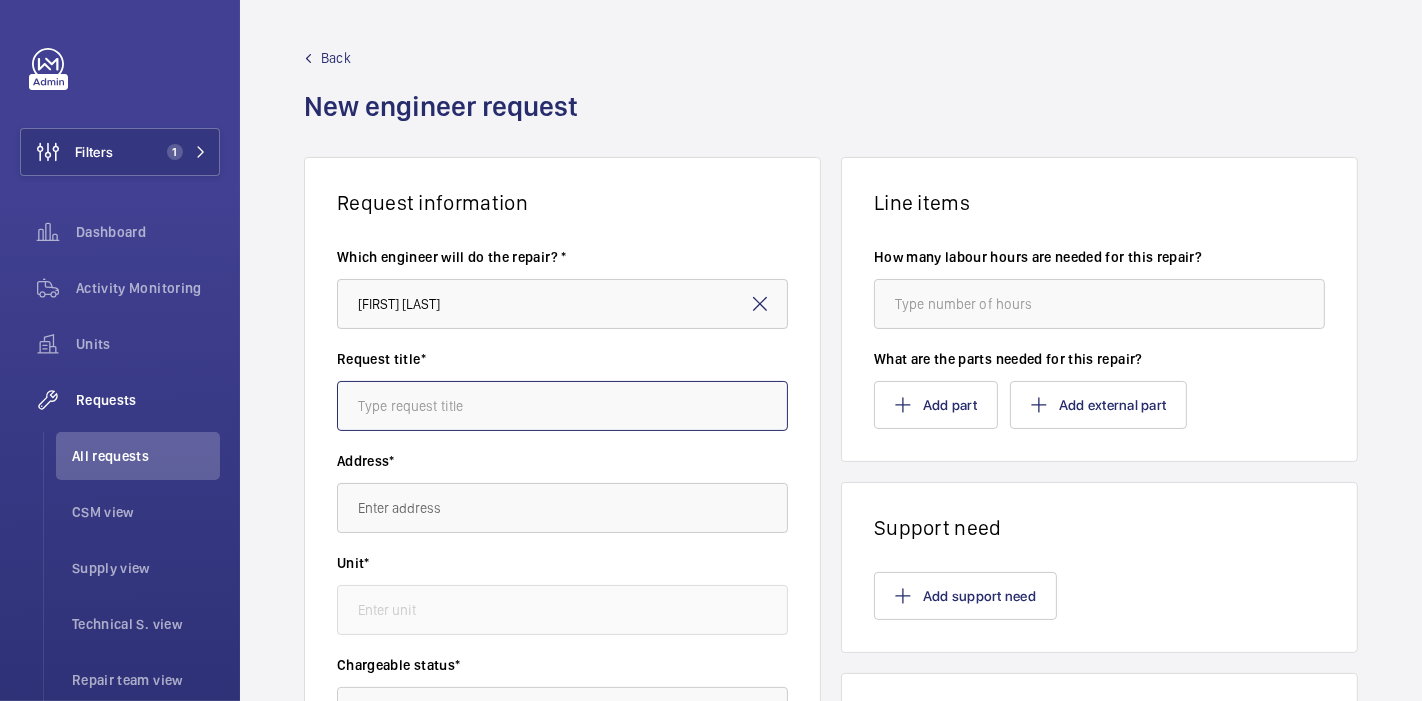 click 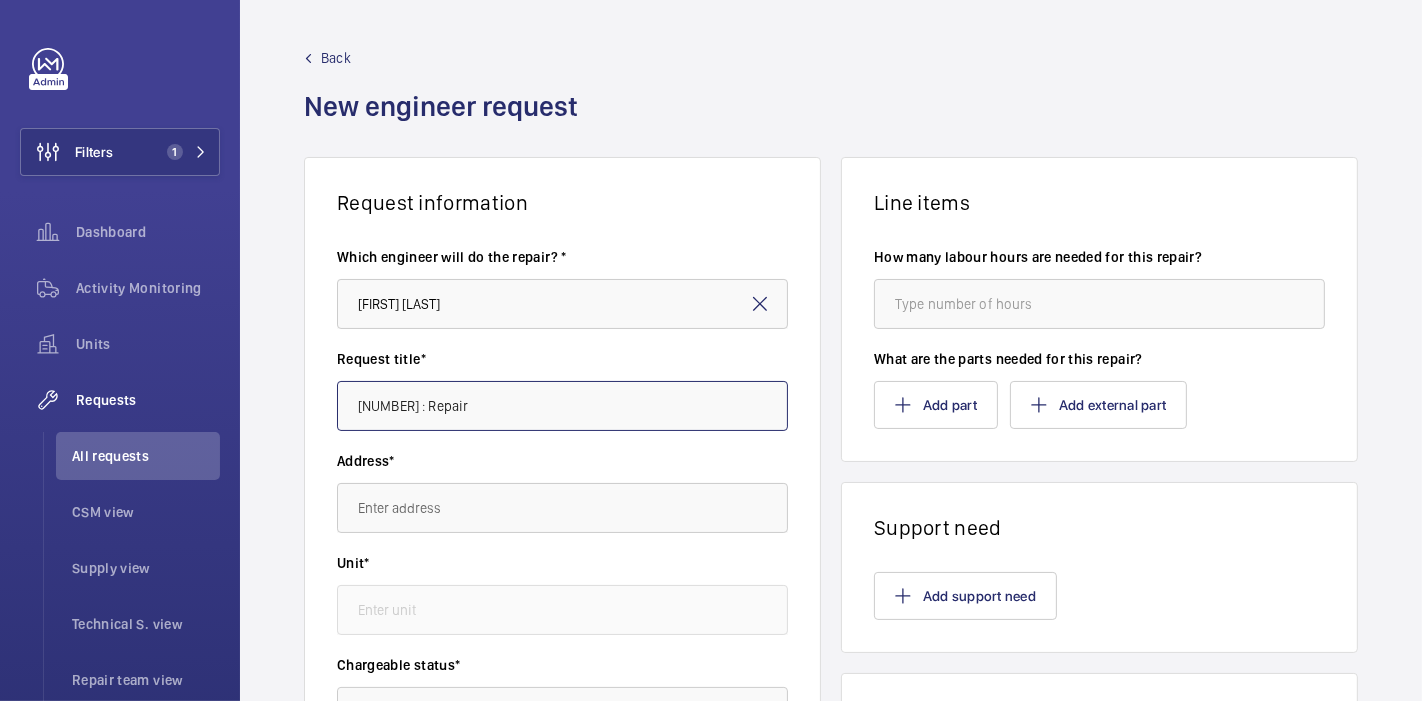 type on "[NUMBER] : Repair" 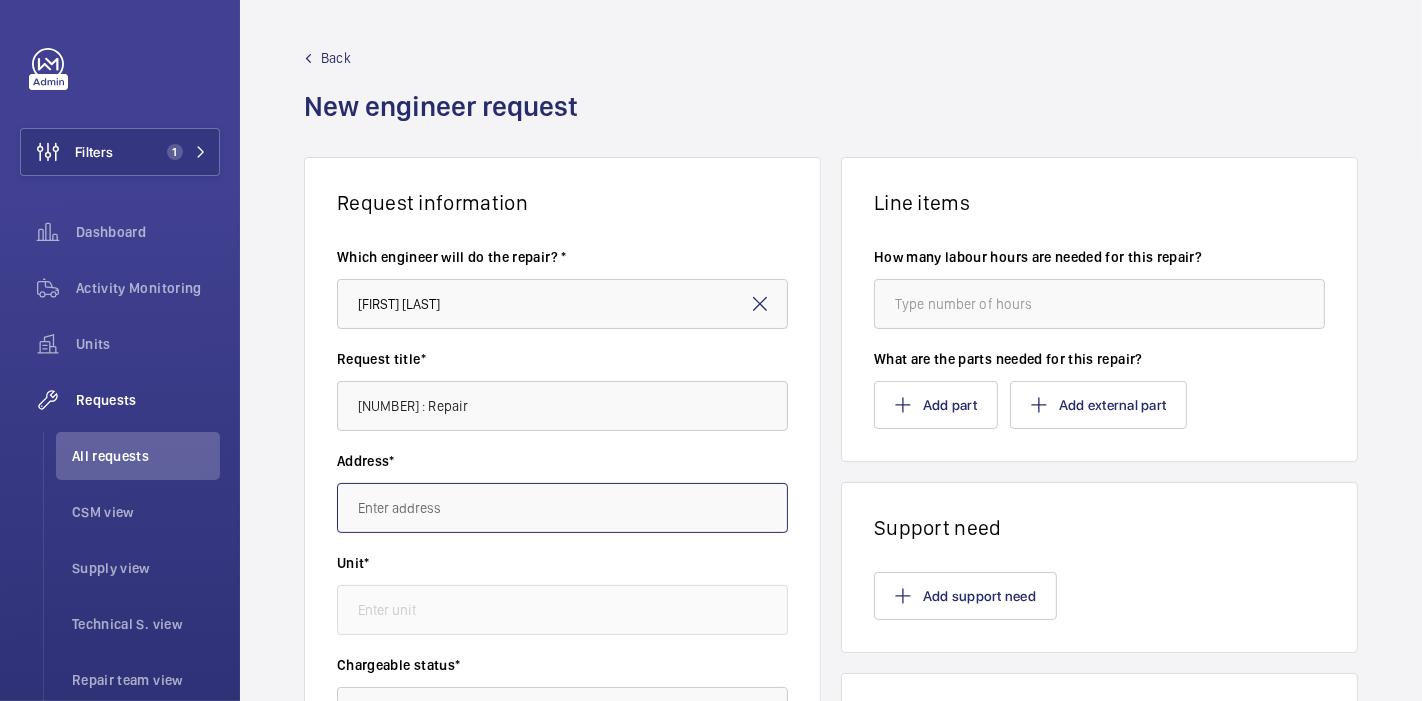 click at bounding box center [562, 508] 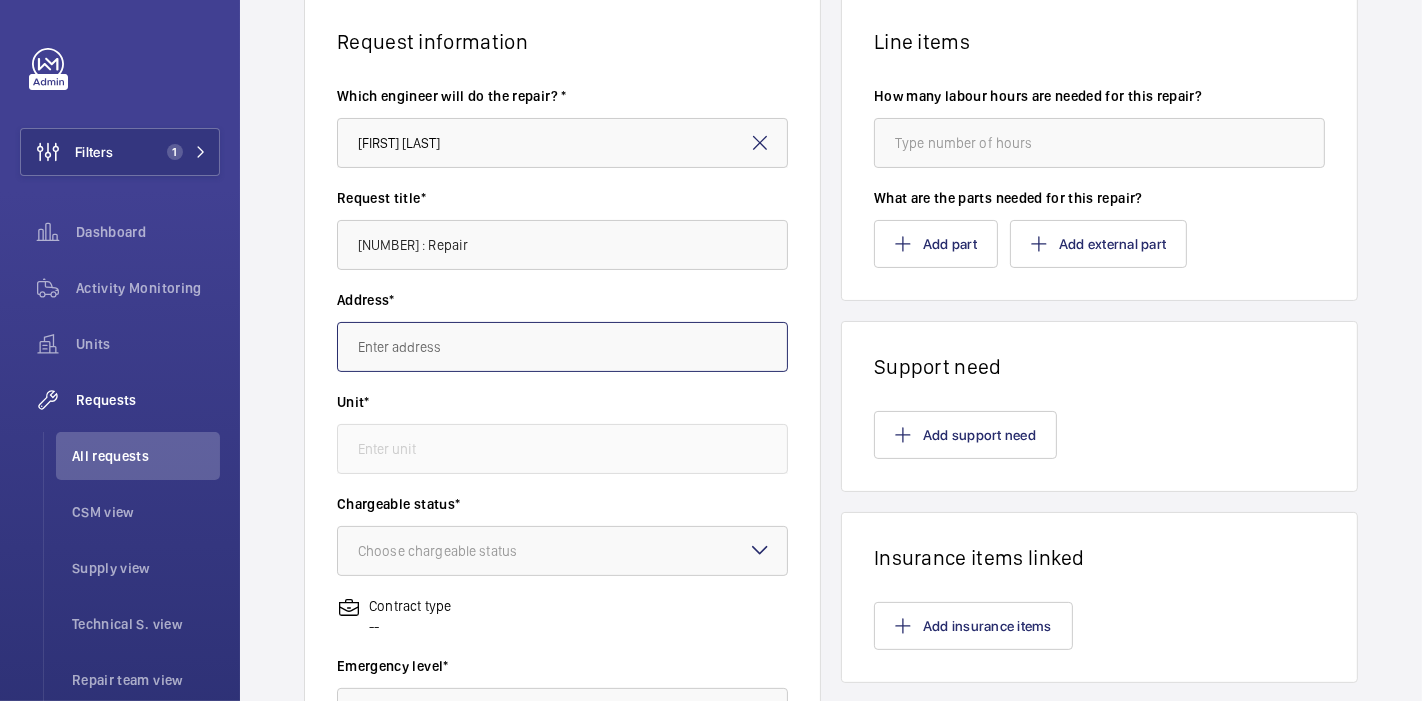 click at bounding box center (562, 347) 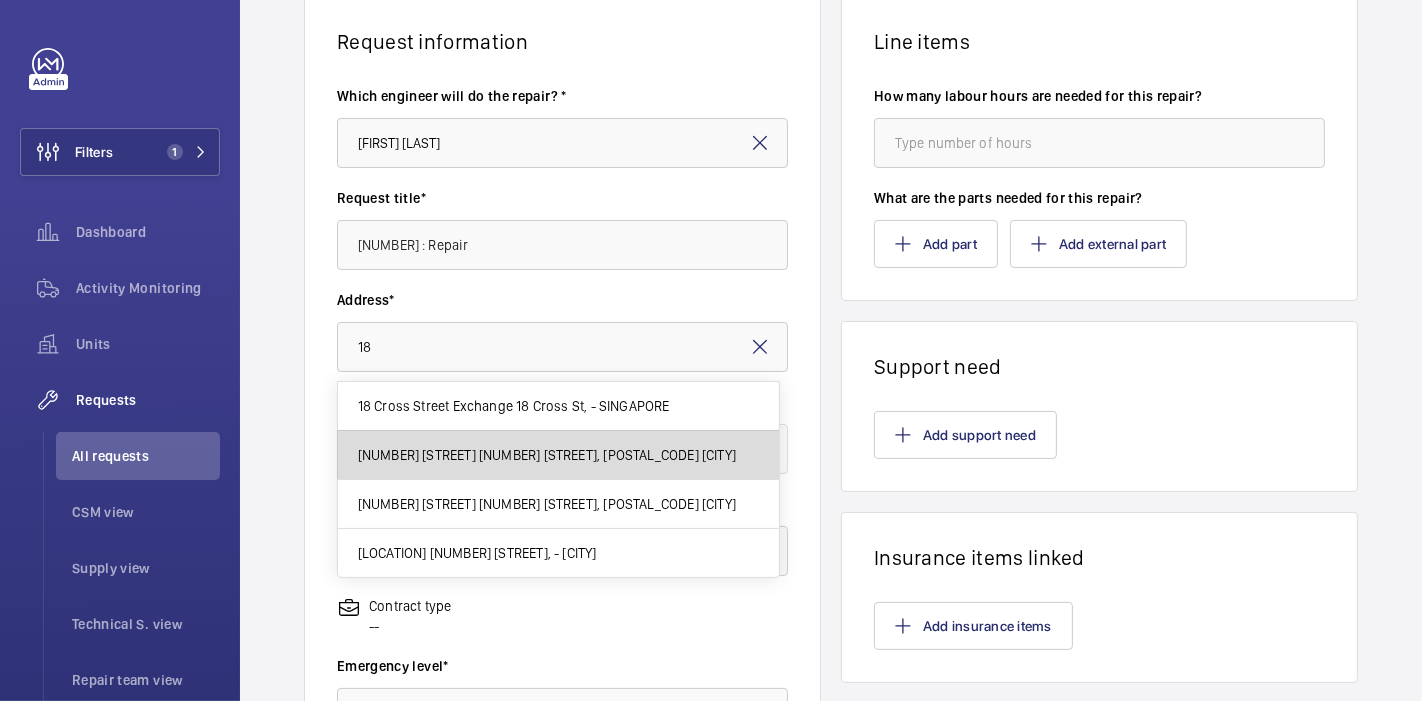 click on "[NUMBER] [STREET] [NUMBER] [STREET], [POSTAL_CODE] [CITY]" at bounding box center (558, 455) 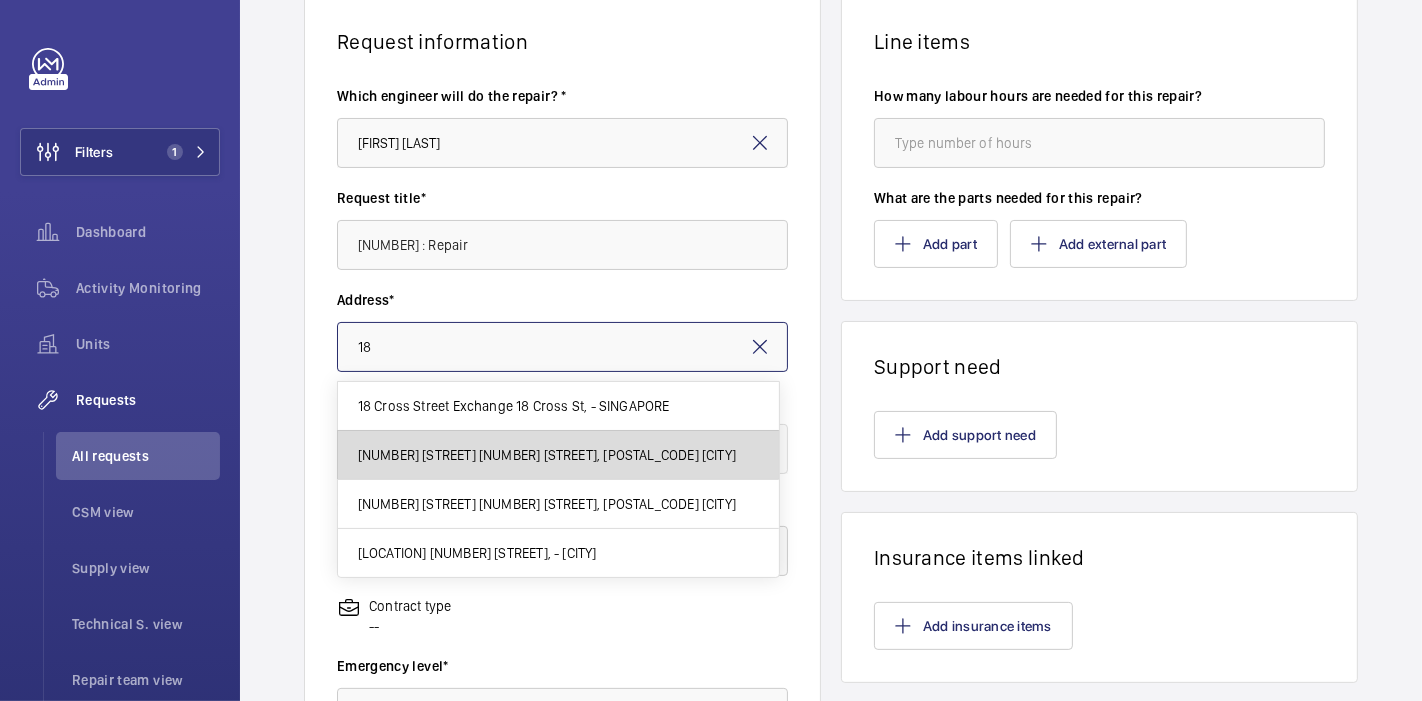 type on "[NUMBER] [STREET] [NUMBER] [STREET], [POSTAL_CODE] [CITY]" 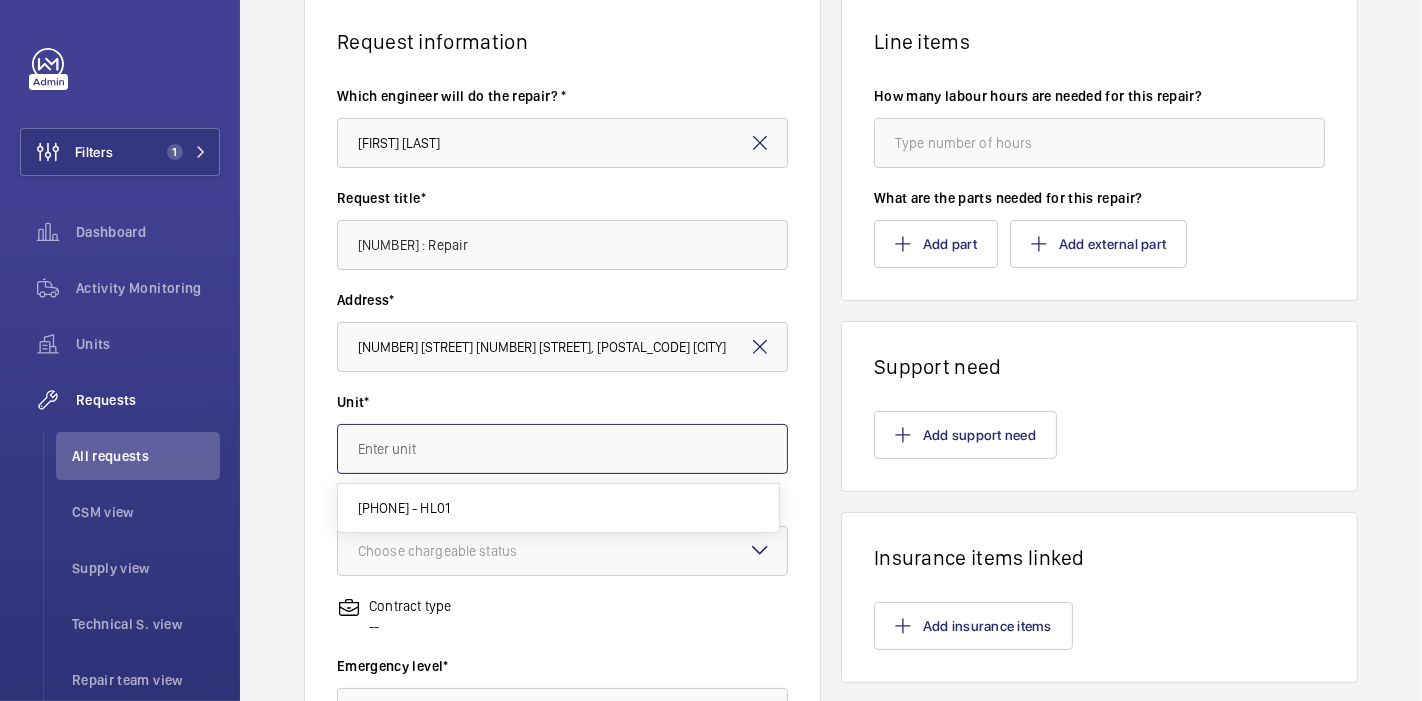 click at bounding box center (562, 449) 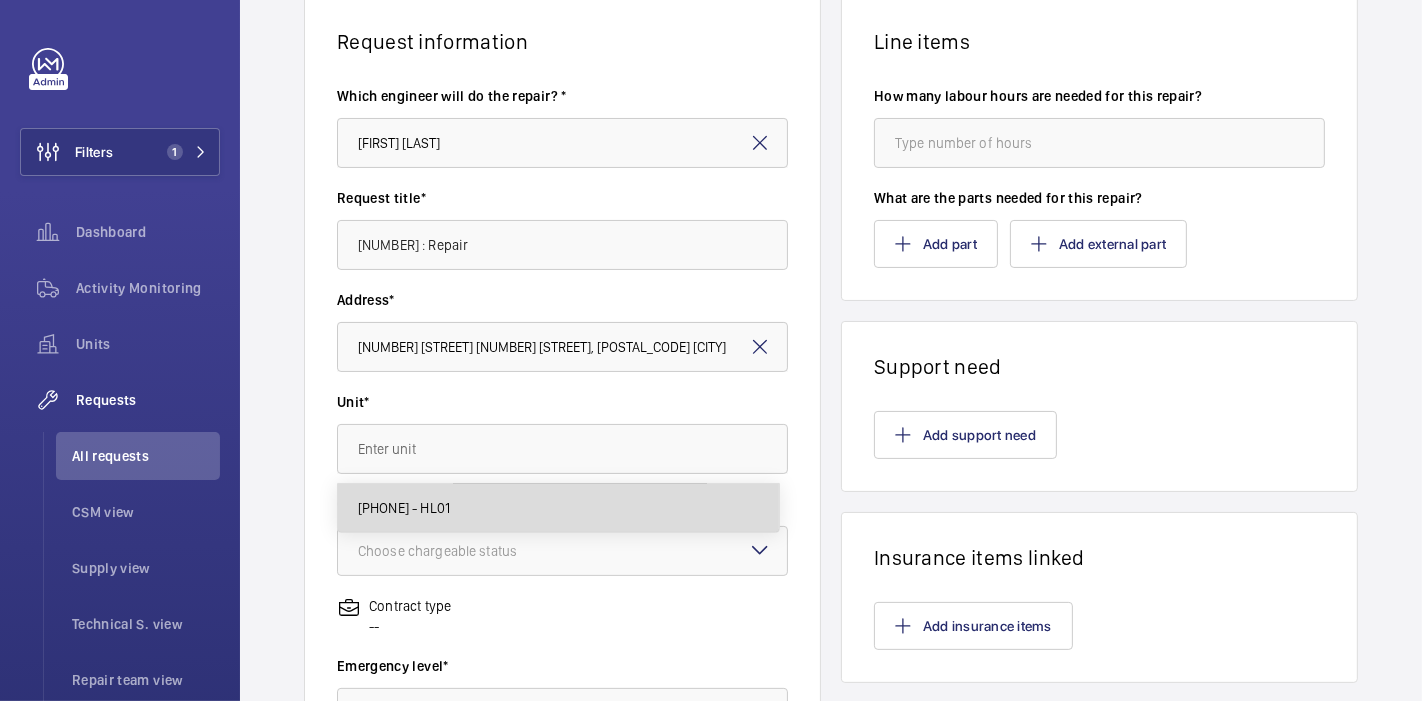 click on "[PHONE] - HL01" at bounding box center (558, 508) 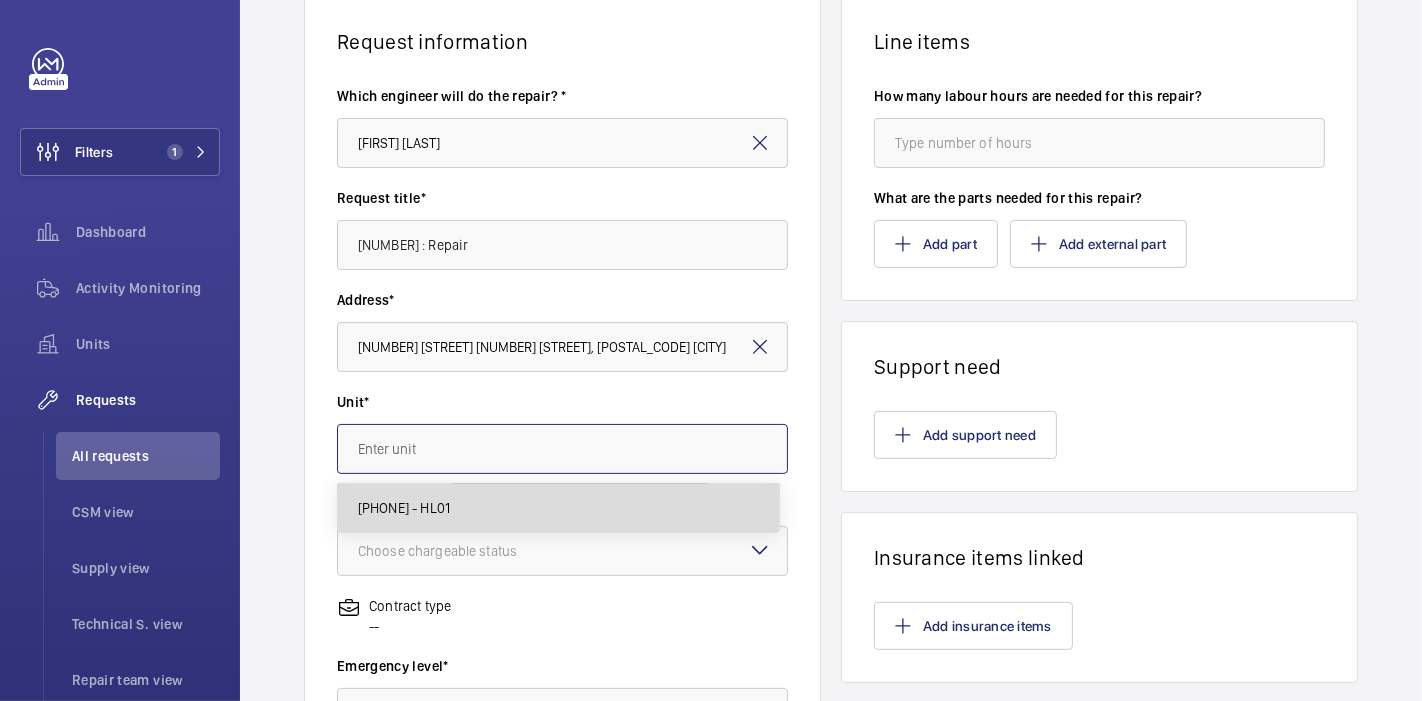 type on "[PHONE] - HL01" 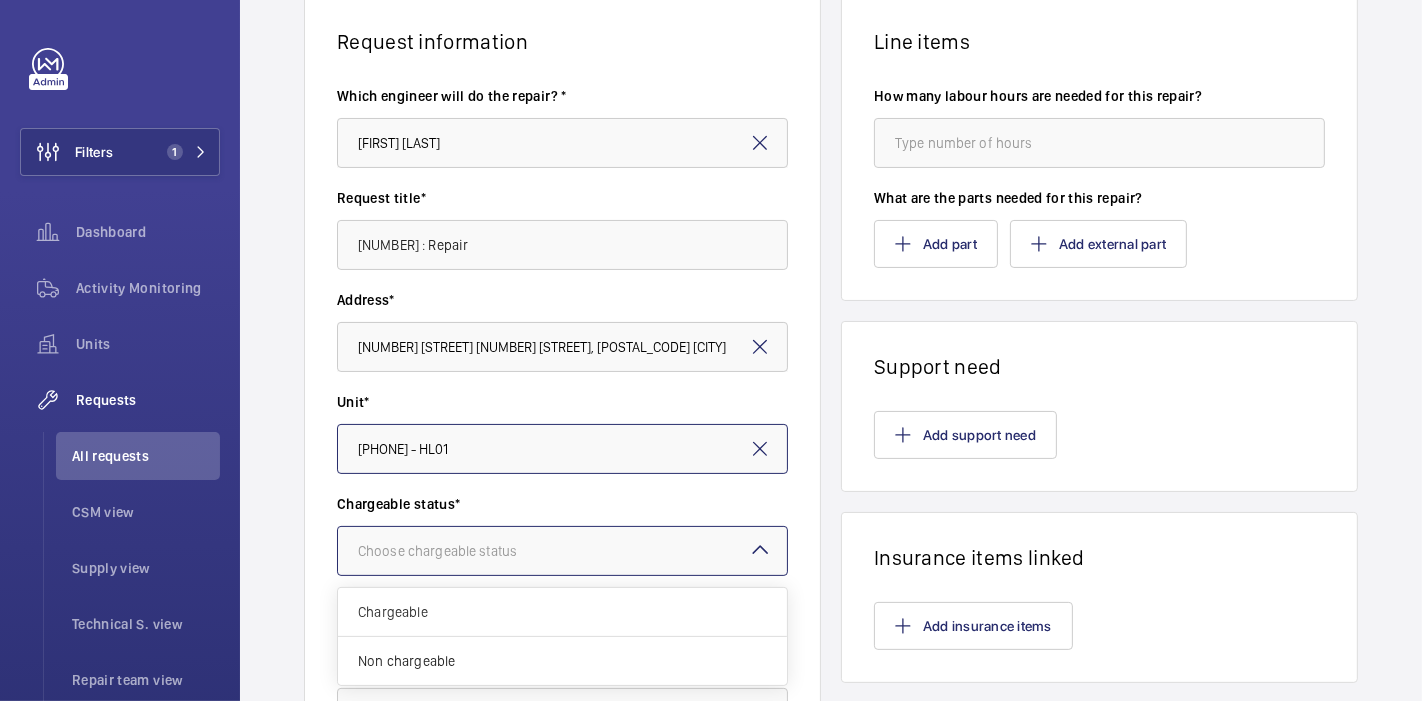 click at bounding box center [562, 551] 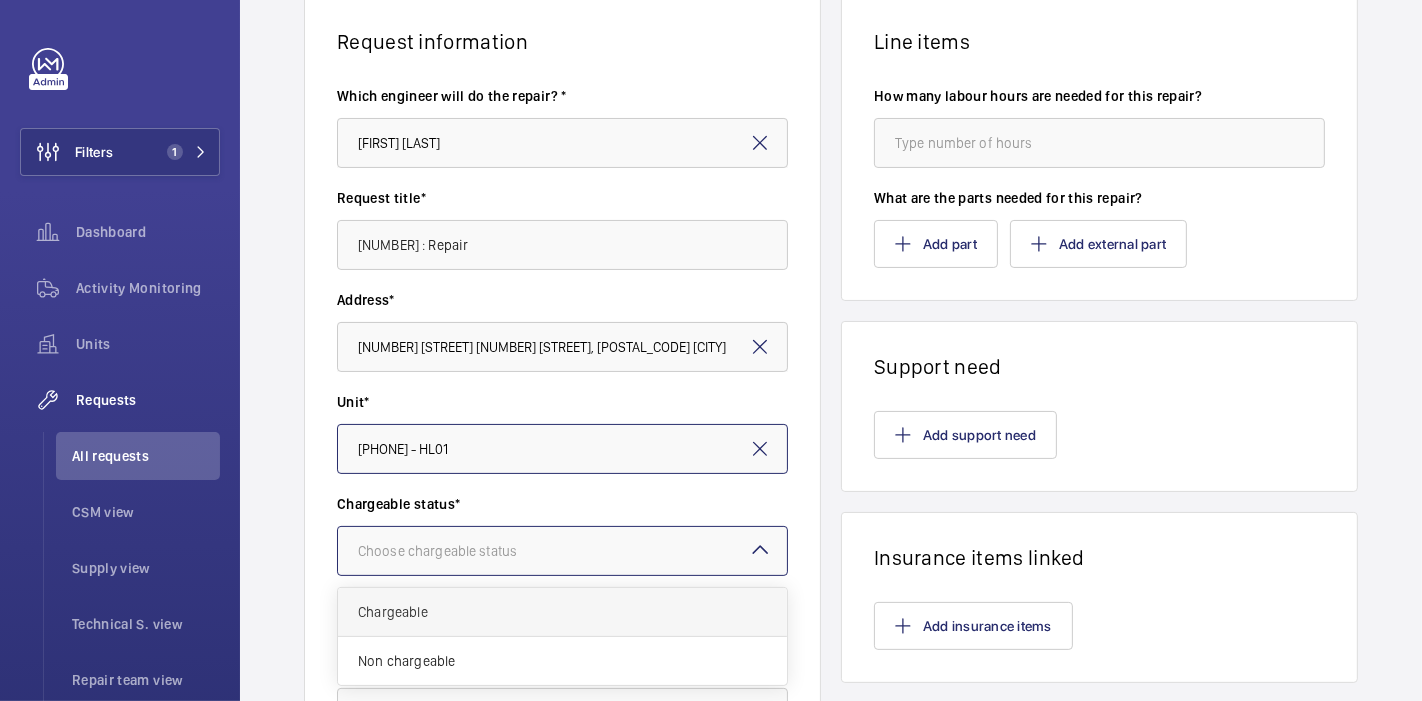 click on "Chargeable" at bounding box center [562, 612] 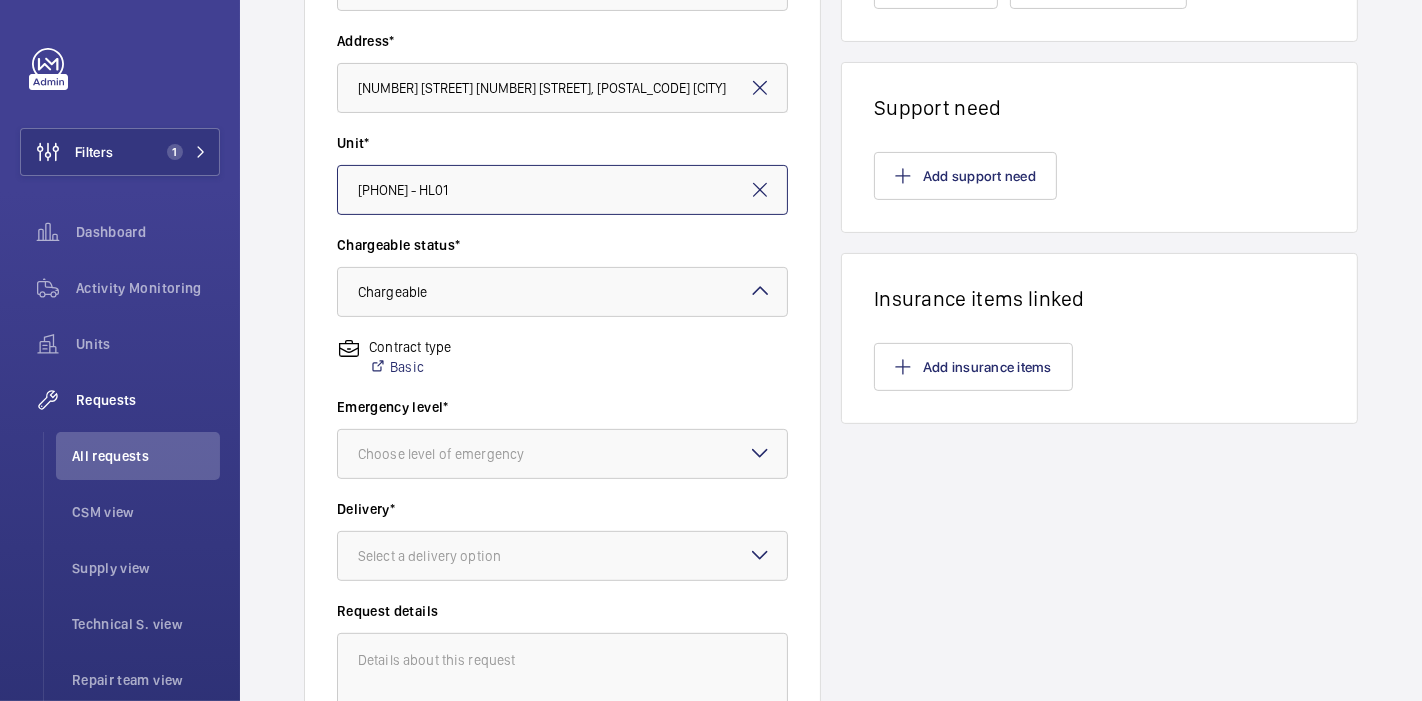 scroll, scrollTop: 421, scrollLeft: 0, axis: vertical 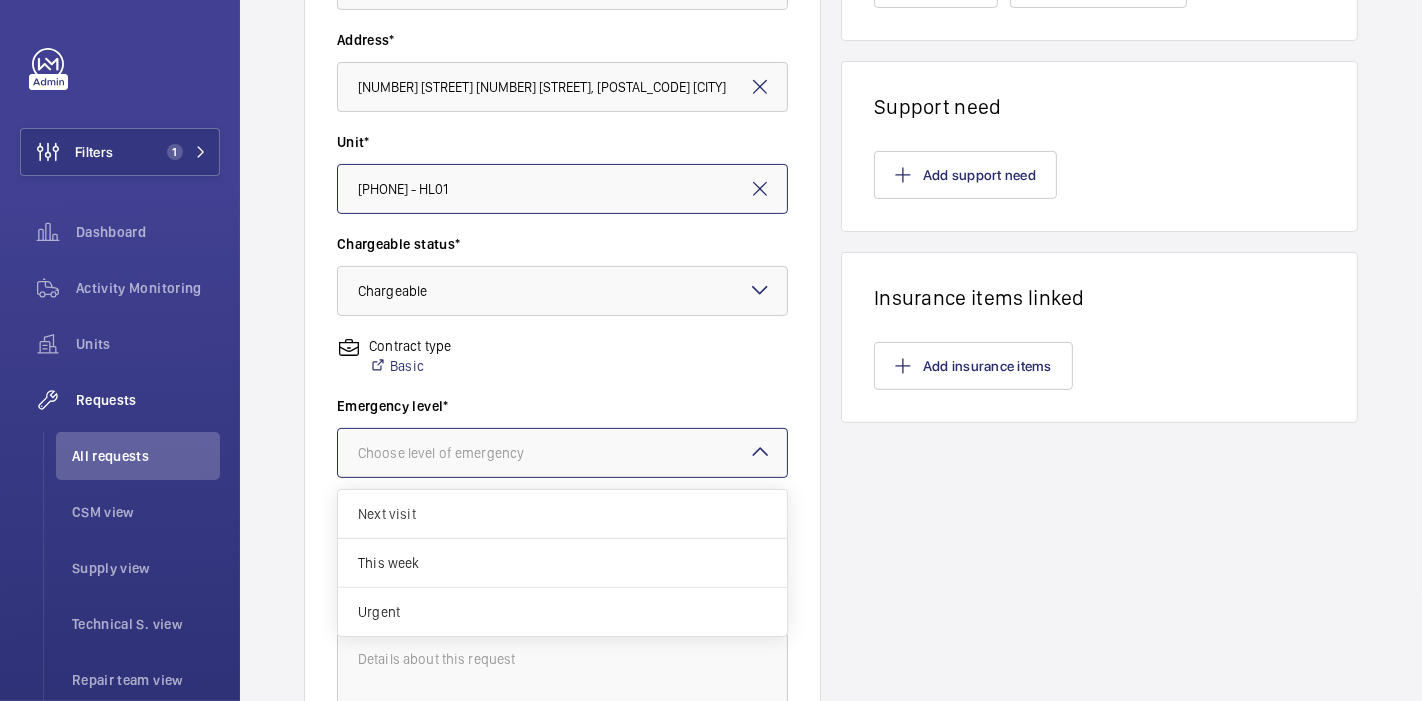 click at bounding box center [562, 453] 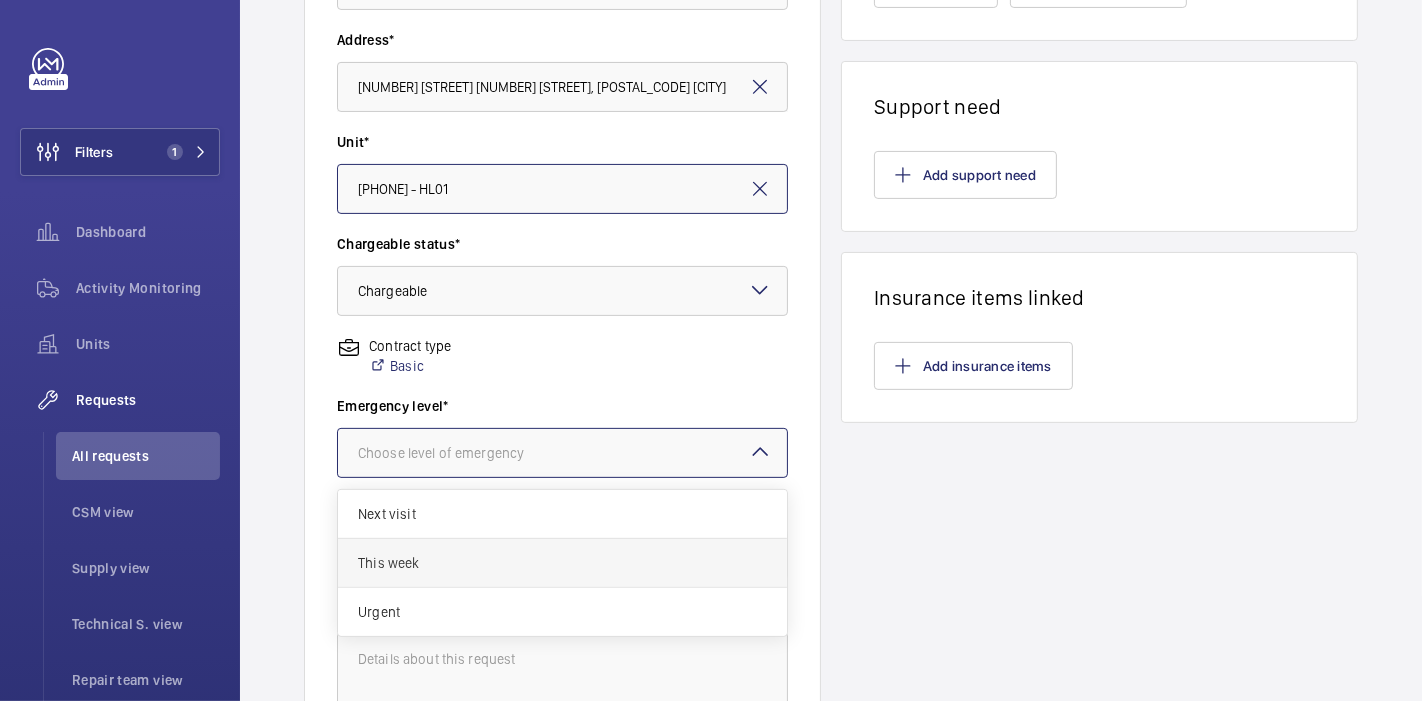 click on "This week" at bounding box center (562, 563) 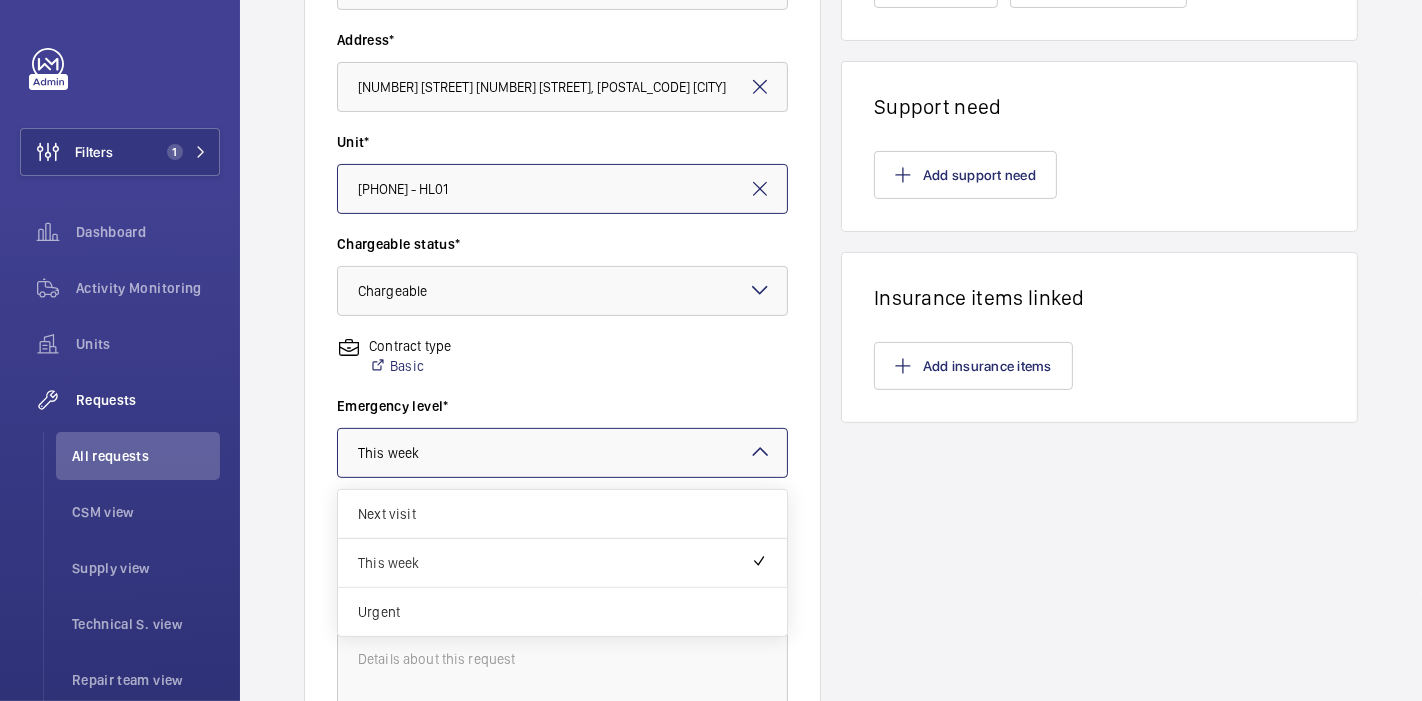 click at bounding box center (562, 453) 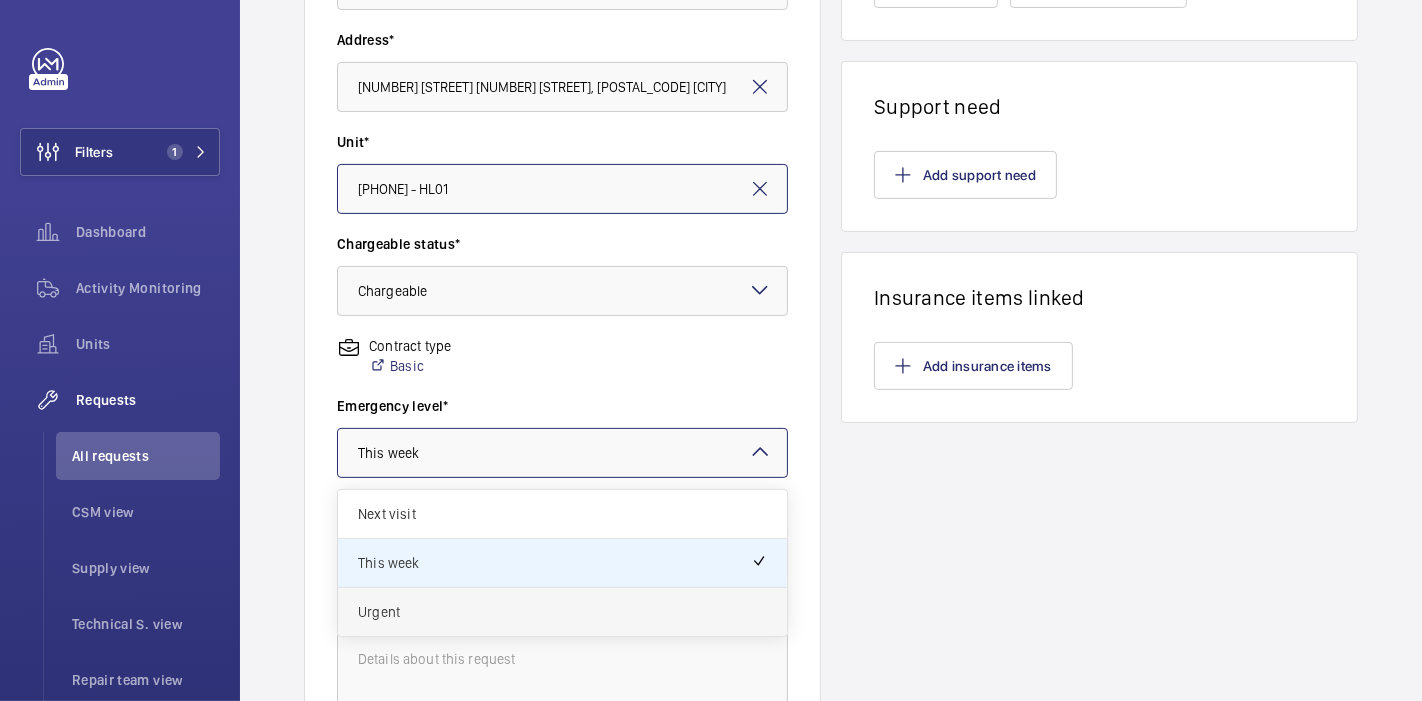 click on "Urgent" at bounding box center (562, 612) 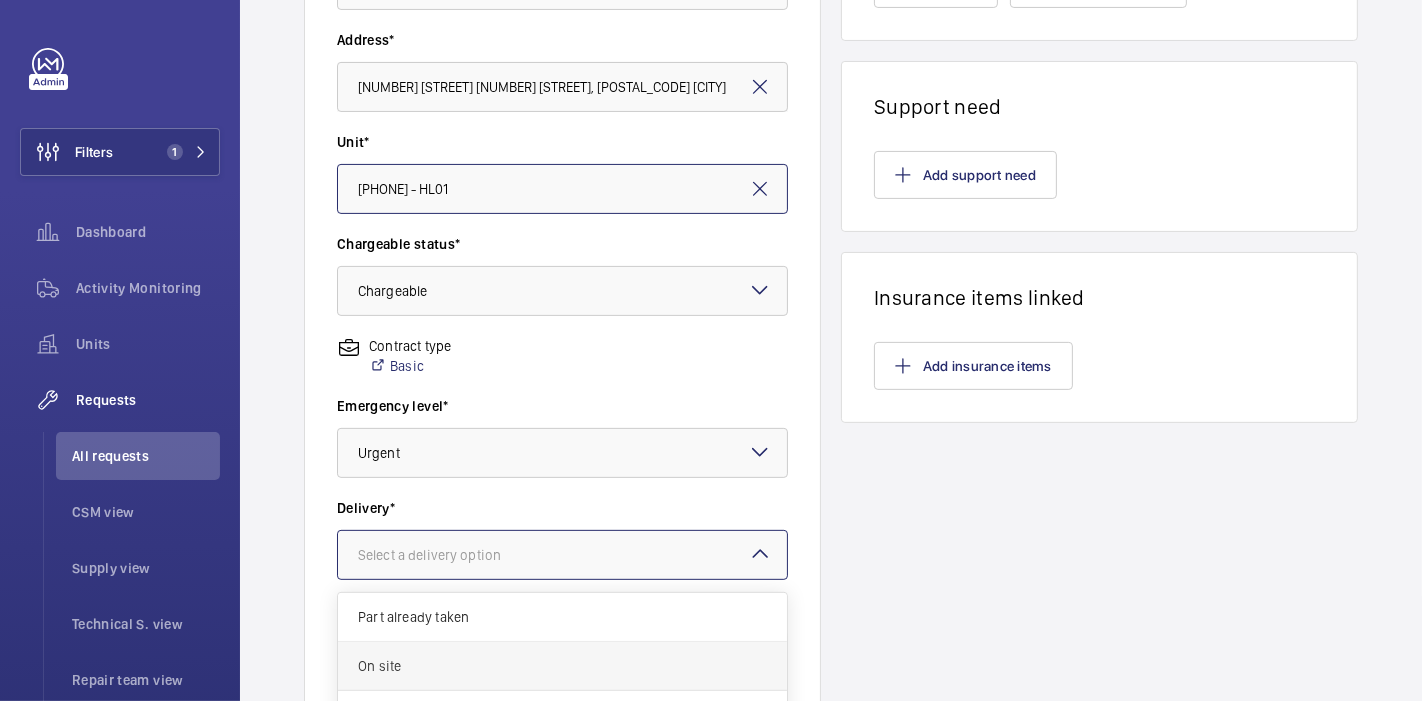 drag, startPoint x: 471, startPoint y: 559, endPoint x: 465, endPoint y: 661, distance: 102.176315 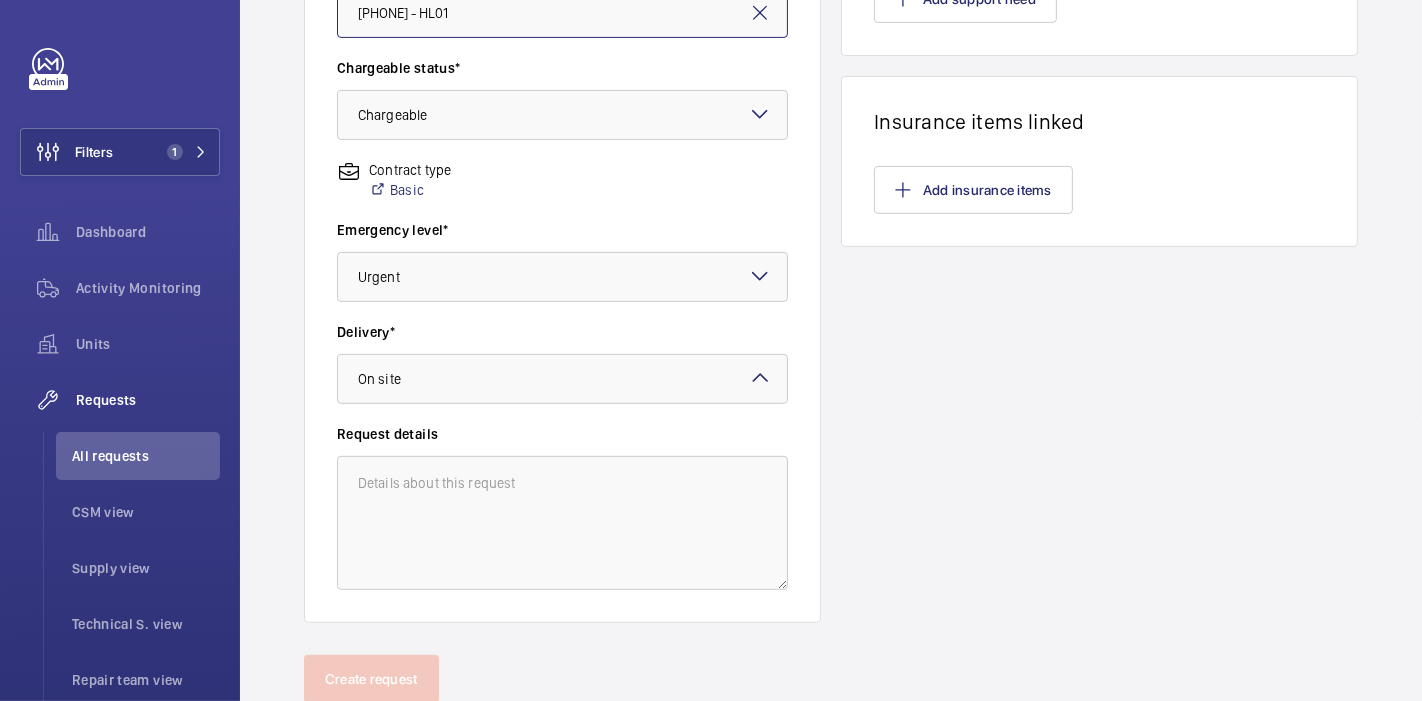 scroll, scrollTop: 0, scrollLeft: 0, axis: both 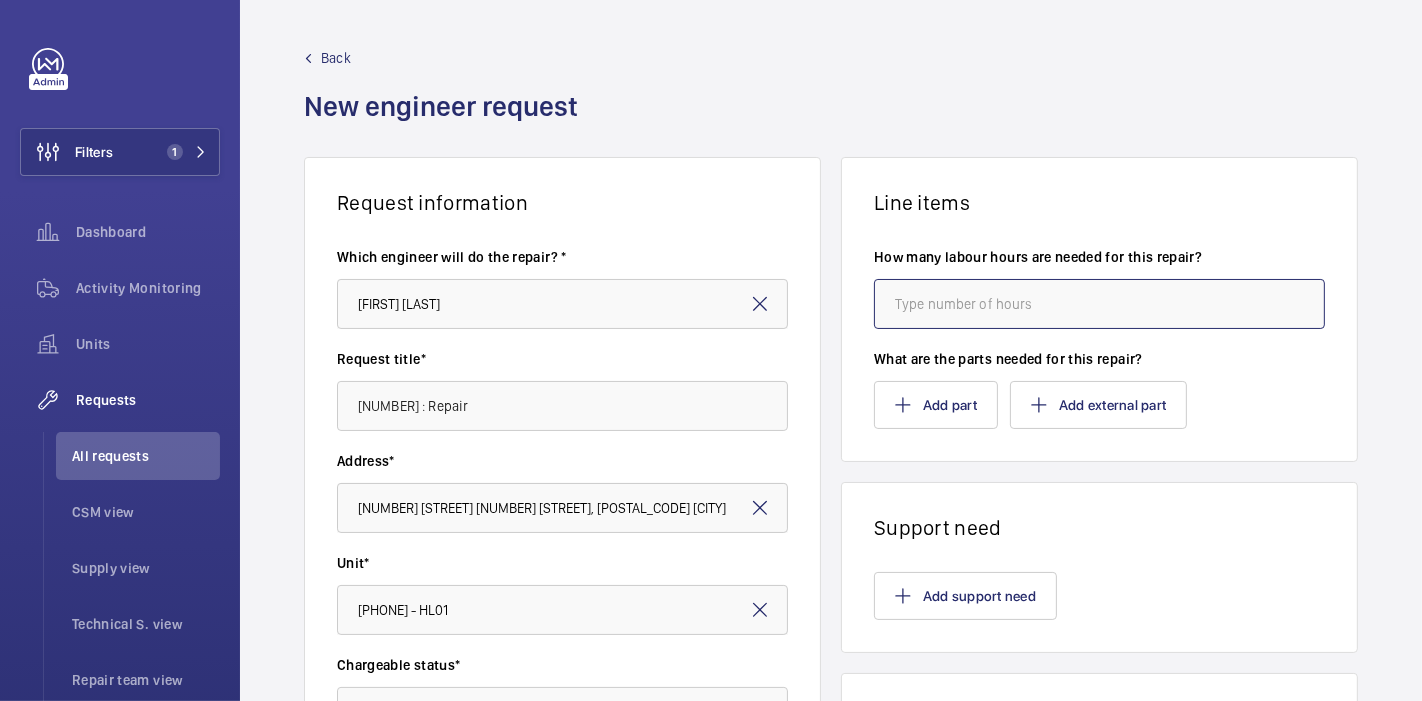 click 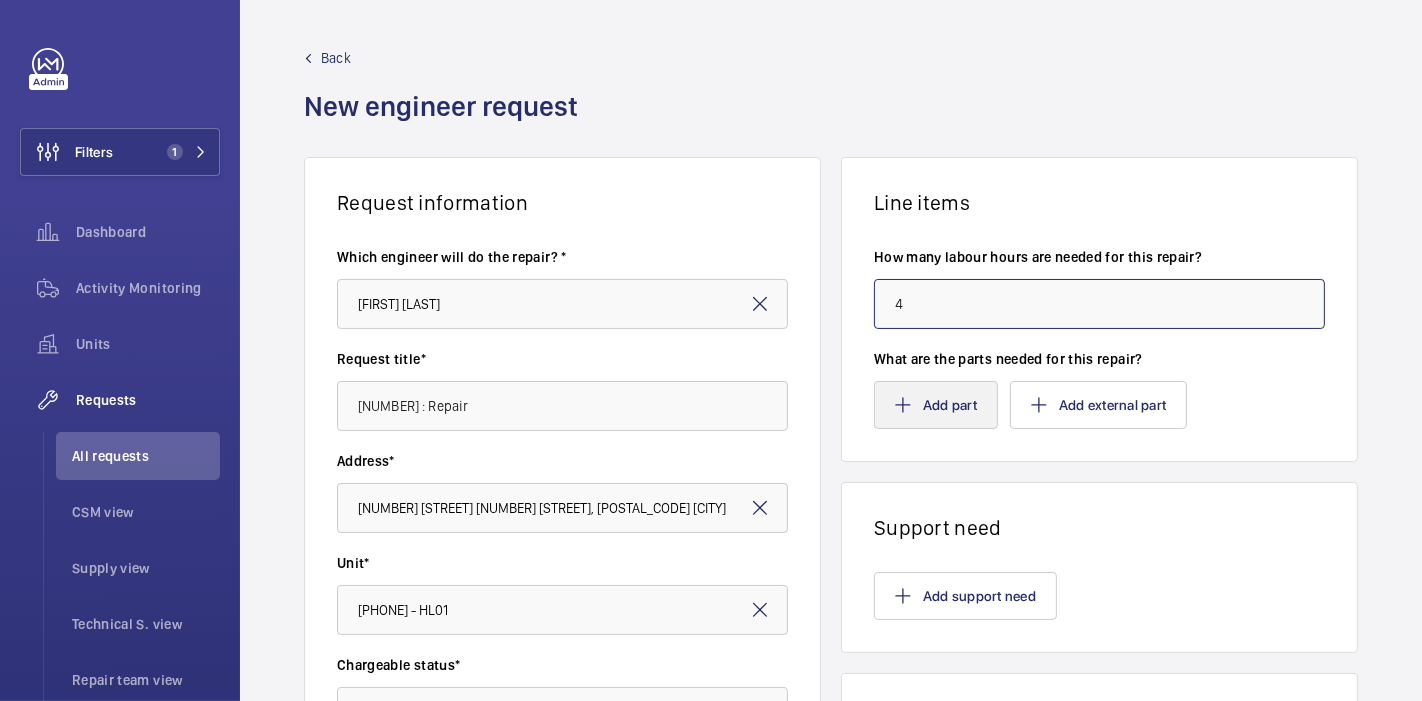 type on "4" 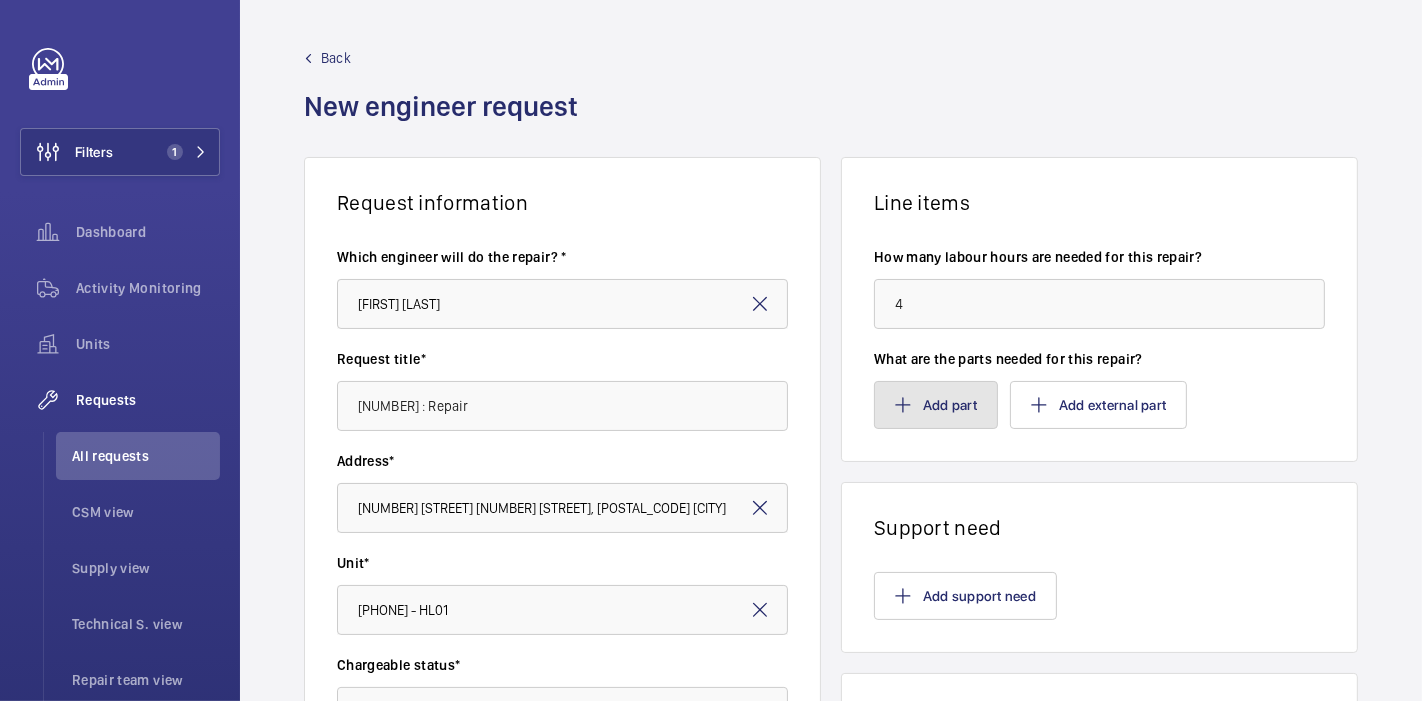 click on "Add part" 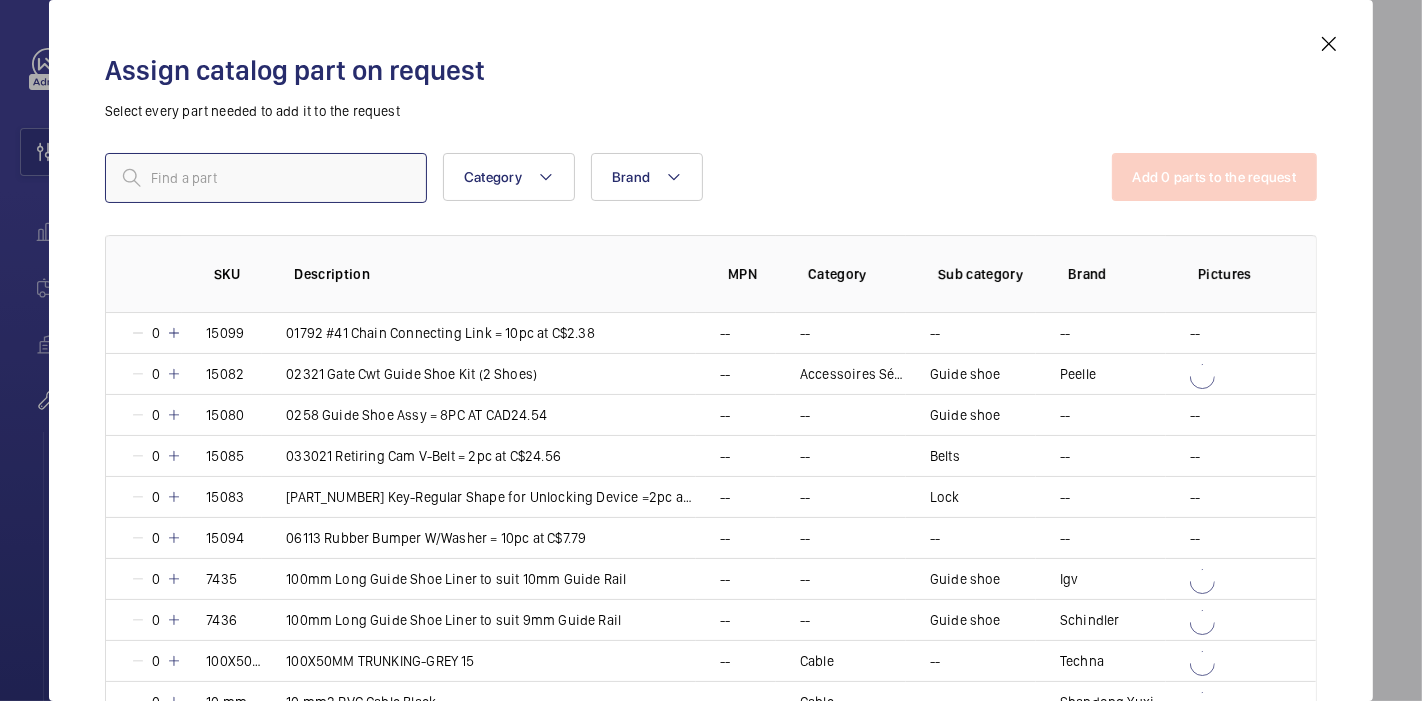 click at bounding box center (266, 178) 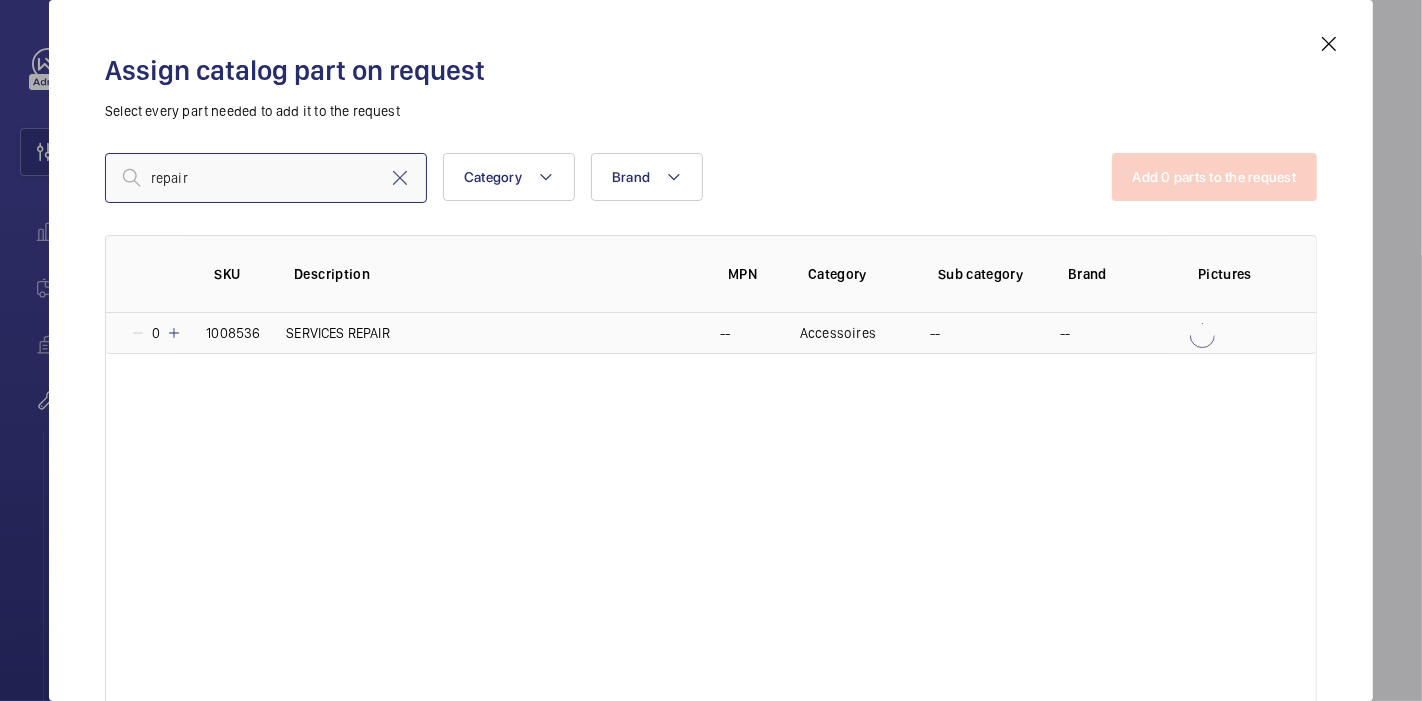 type on "repair" 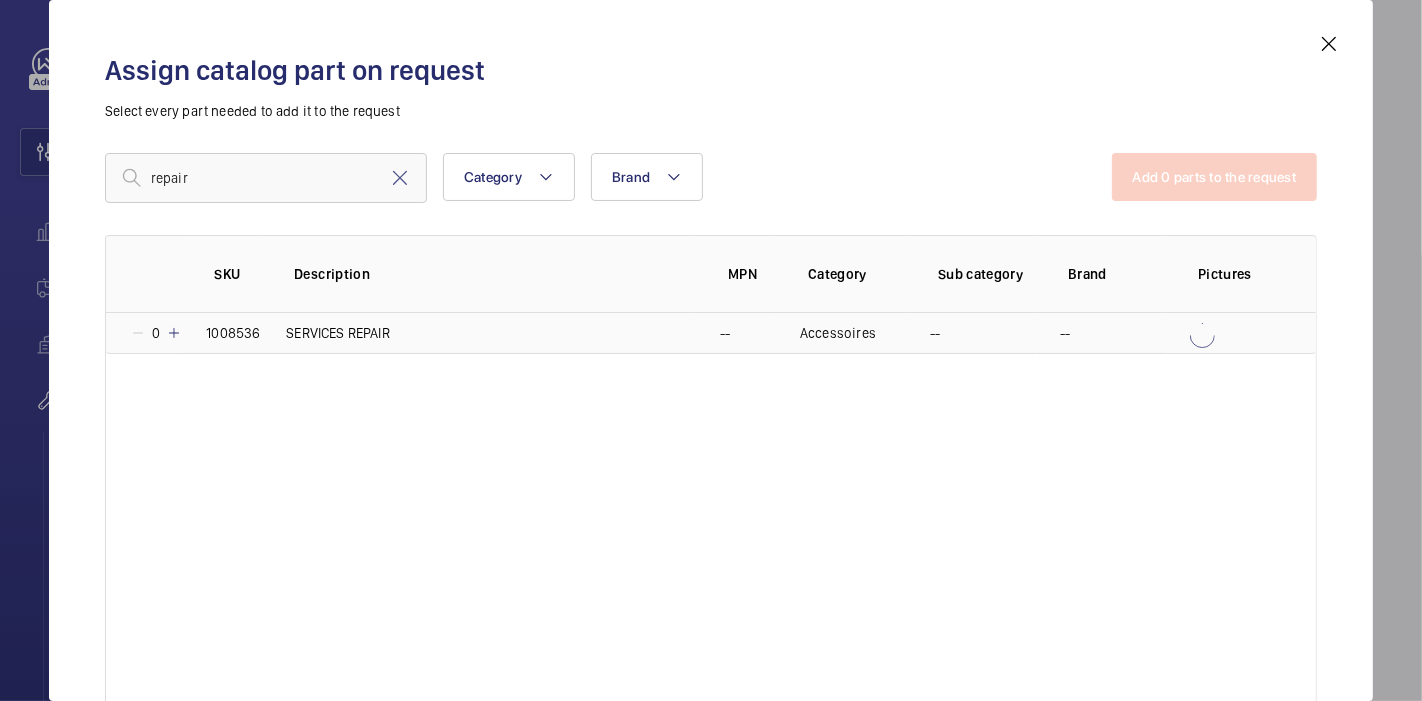 click at bounding box center (174, 333) 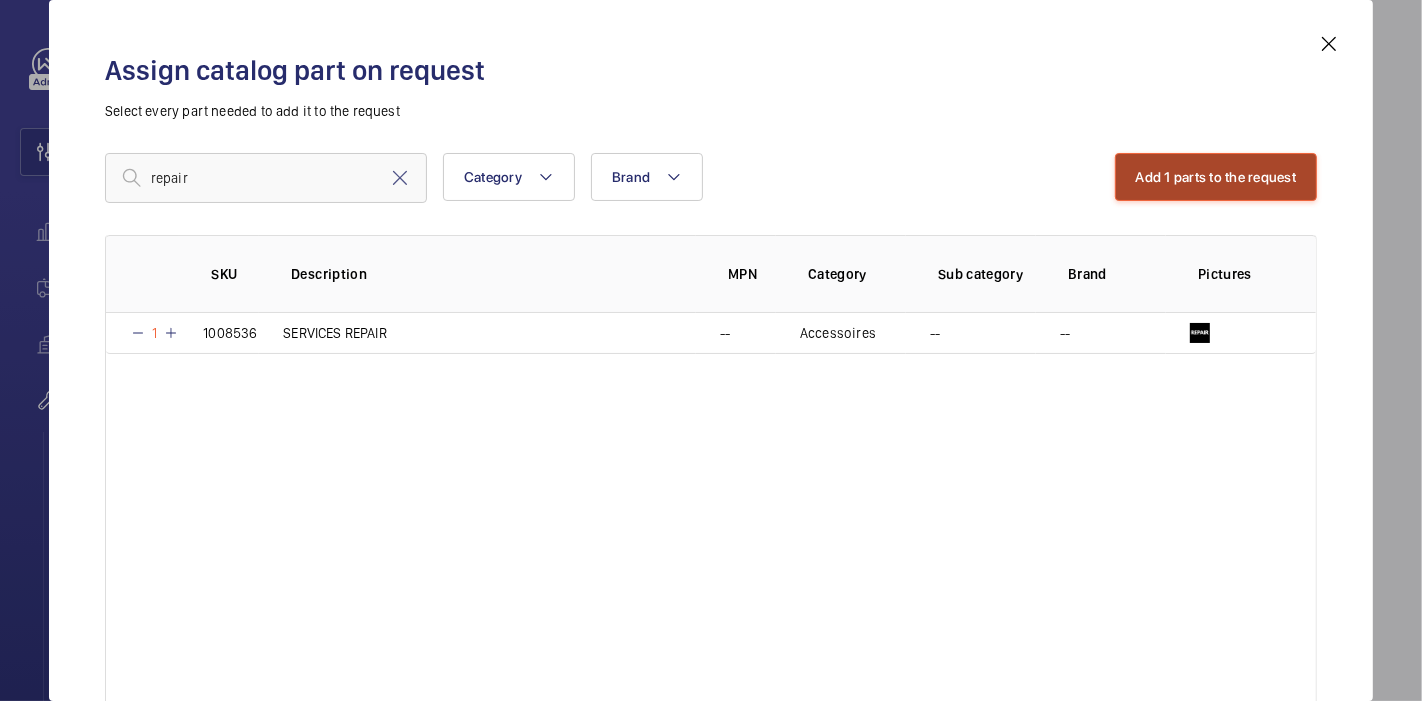 click on "Add 1 parts to the request" at bounding box center [1216, 177] 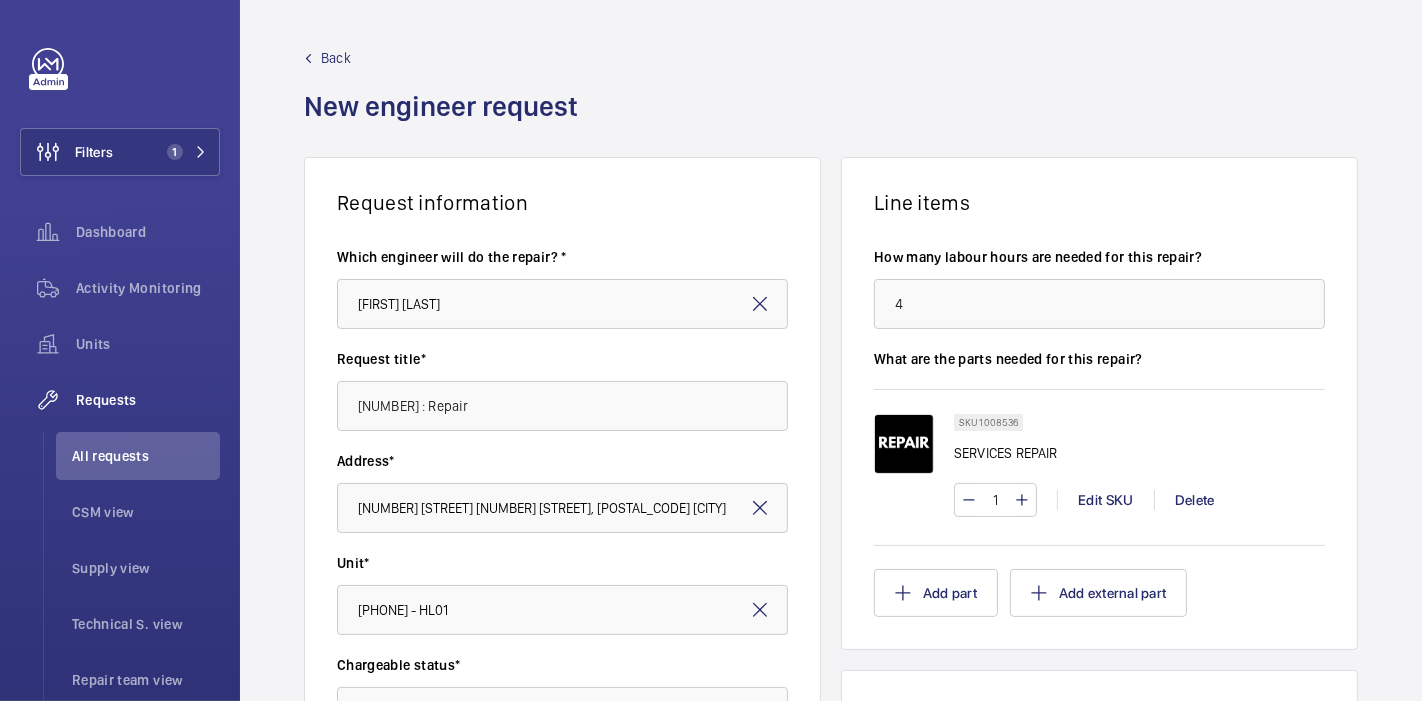 click on "Request information Which engineer will do the repair? * [FIRST] [LAST] Request title* [NUMBER] : Repair Address* [NUMBER] [STREET] [NUMBER] [STREET], [POSTAL_CODE] [CITY] Unit* [PHONE] - HL01 Chargeable status* Choose chargeable status × Chargeable × Contract type Basic Emergency level* Choose level of emergency × Urgent × Delivery* Select a delivery option × On site × Request details Line items How many labour hours are needed for this repair? 4 What are the parts needed for this repair? SKU 1008536 SERVICES REPAIR 1 Edit SKU Delete Add part Add external part Support need Add support need Insurance items linked Add insurance items" 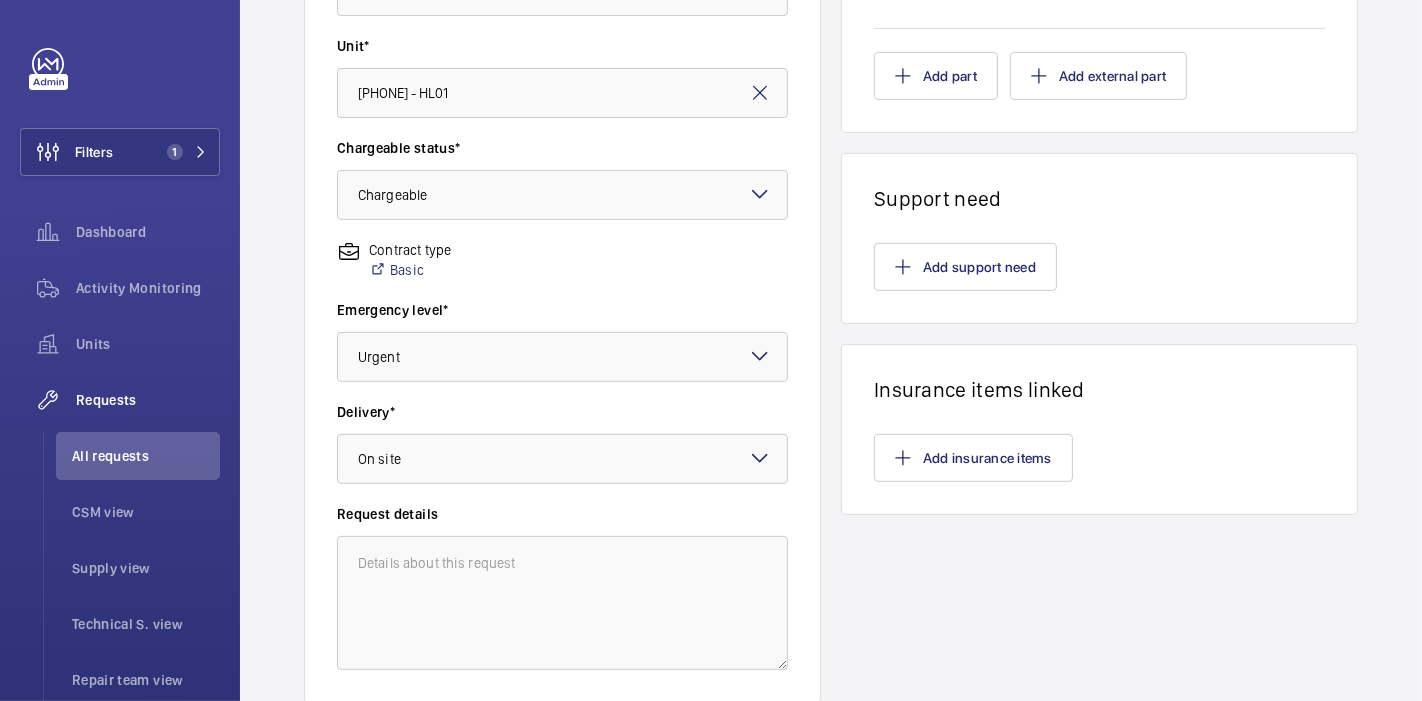 scroll, scrollTop: 661, scrollLeft: 0, axis: vertical 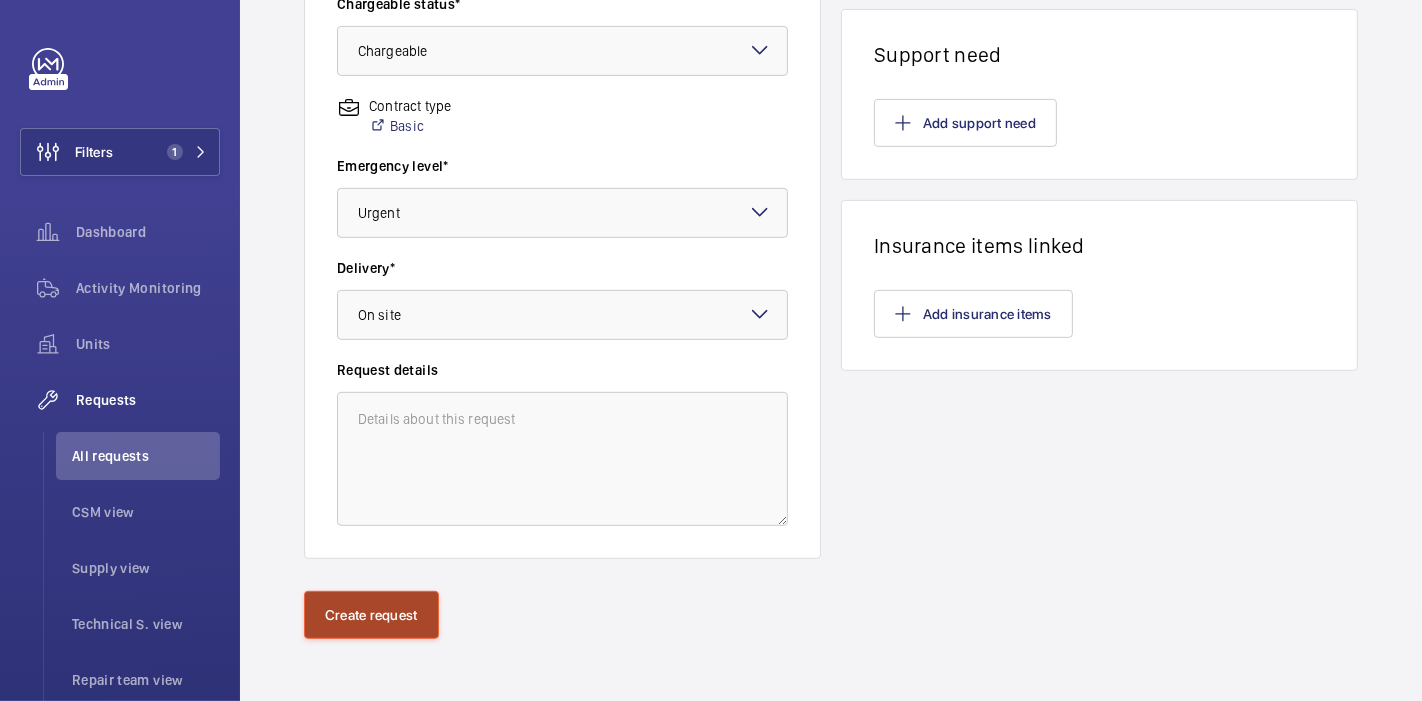 click on "Create request" 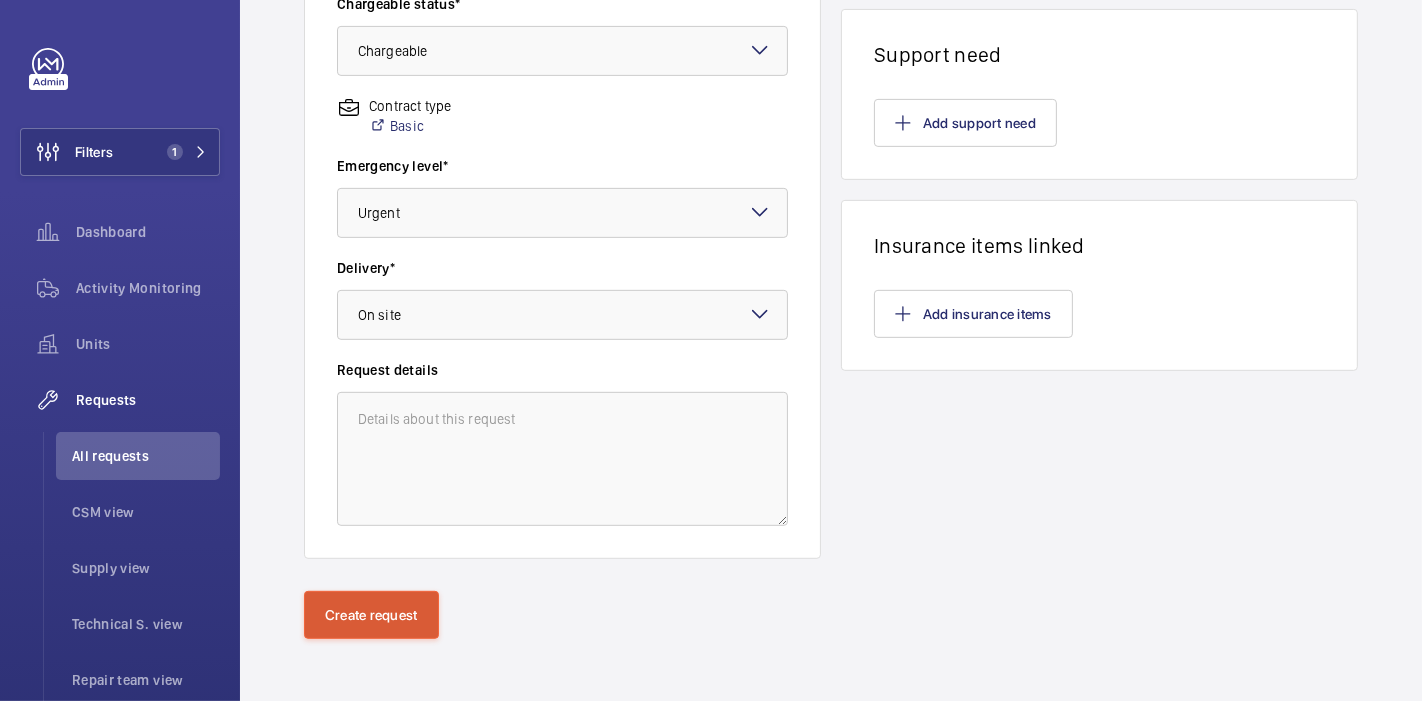 scroll, scrollTop: 0, scrollLeft: 0, axis: both 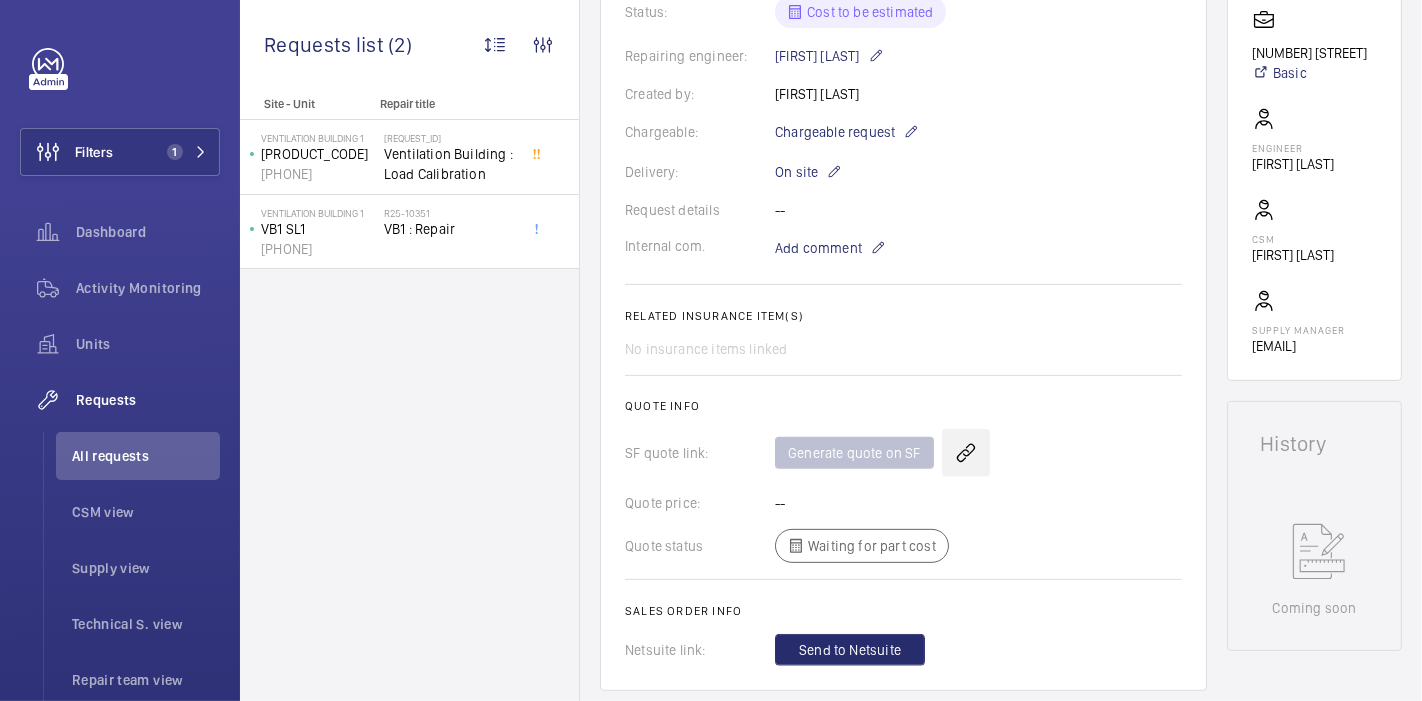 click 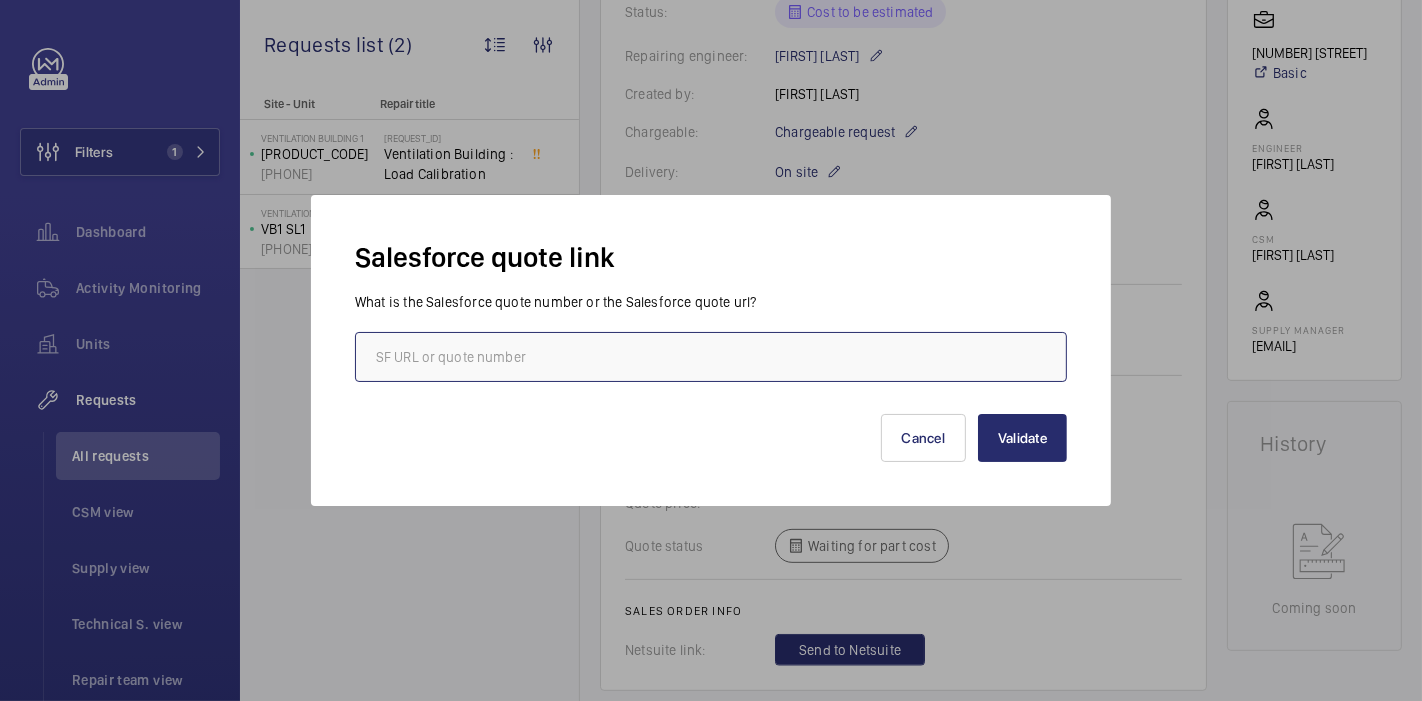 click at bounding box center [711, 357] 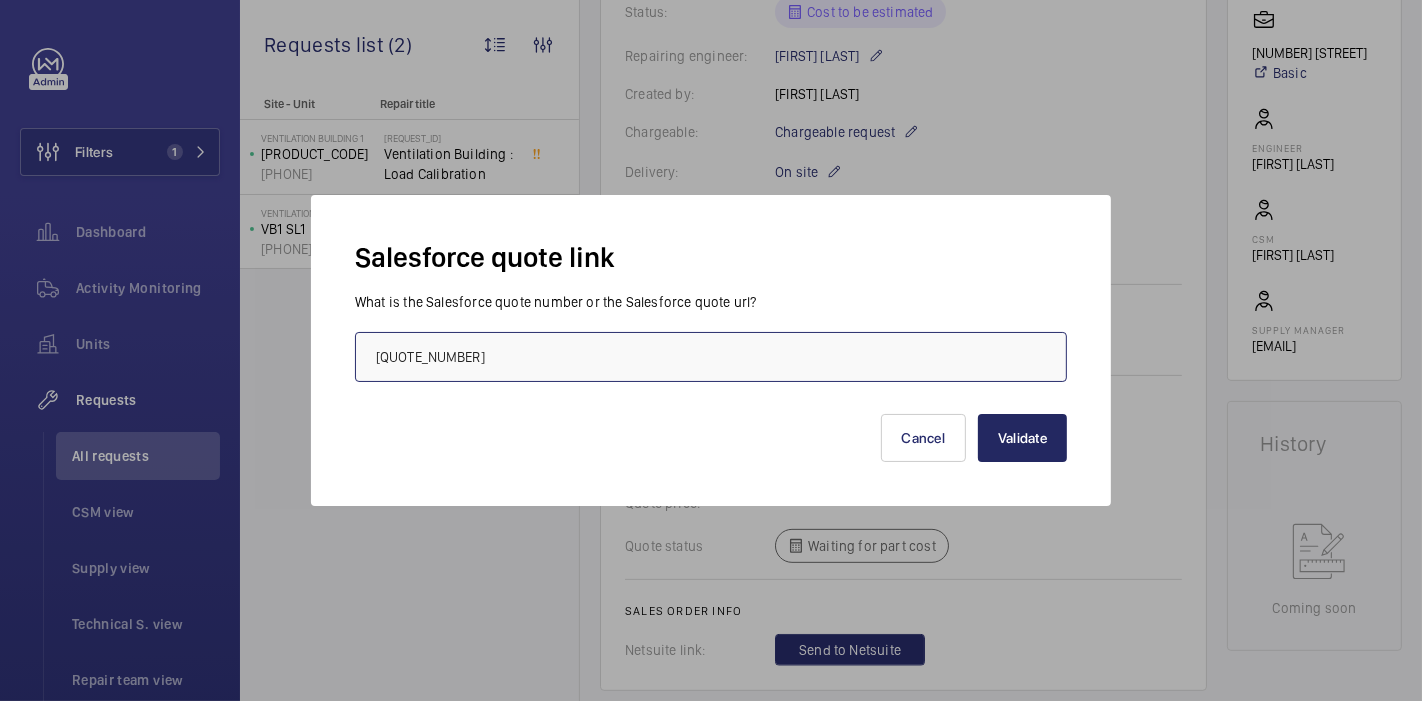 type on "[QUOTE_NUMBER]" 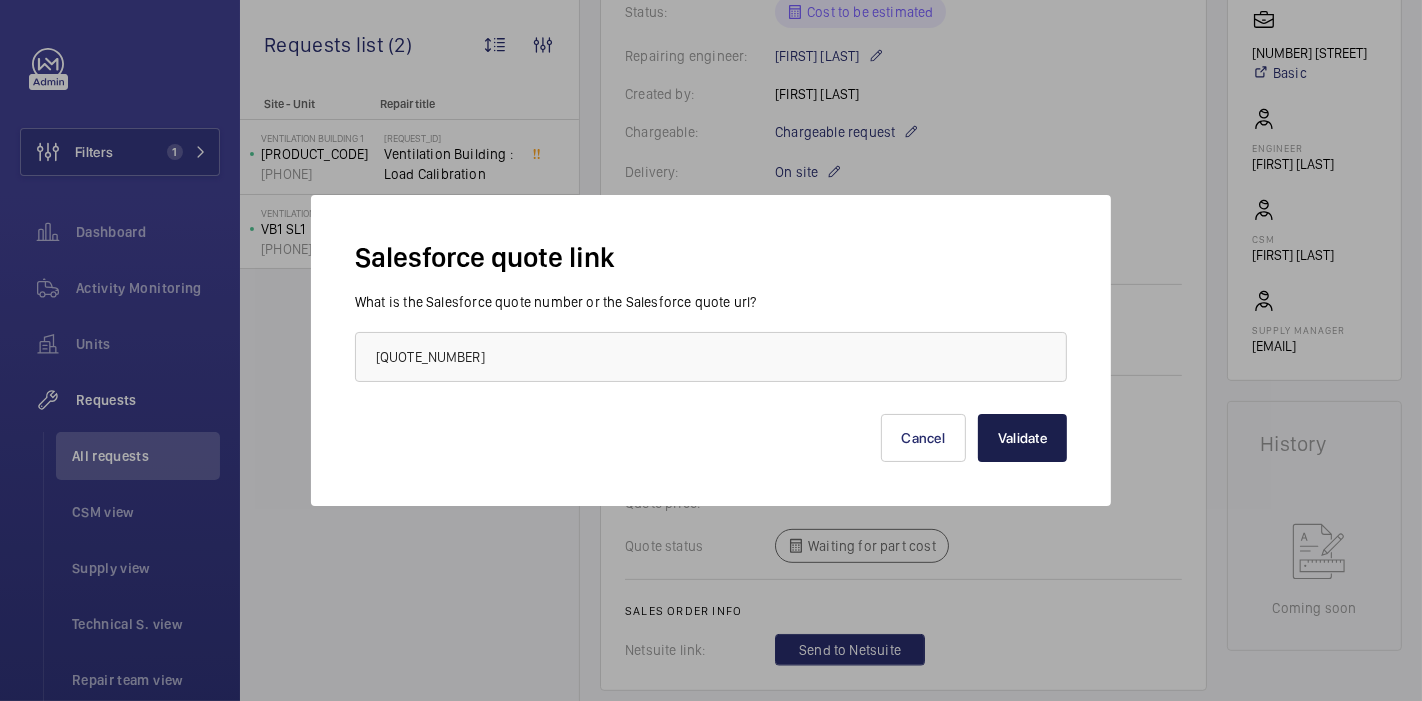 click on "Validate" at bounding box center [1022, 438] 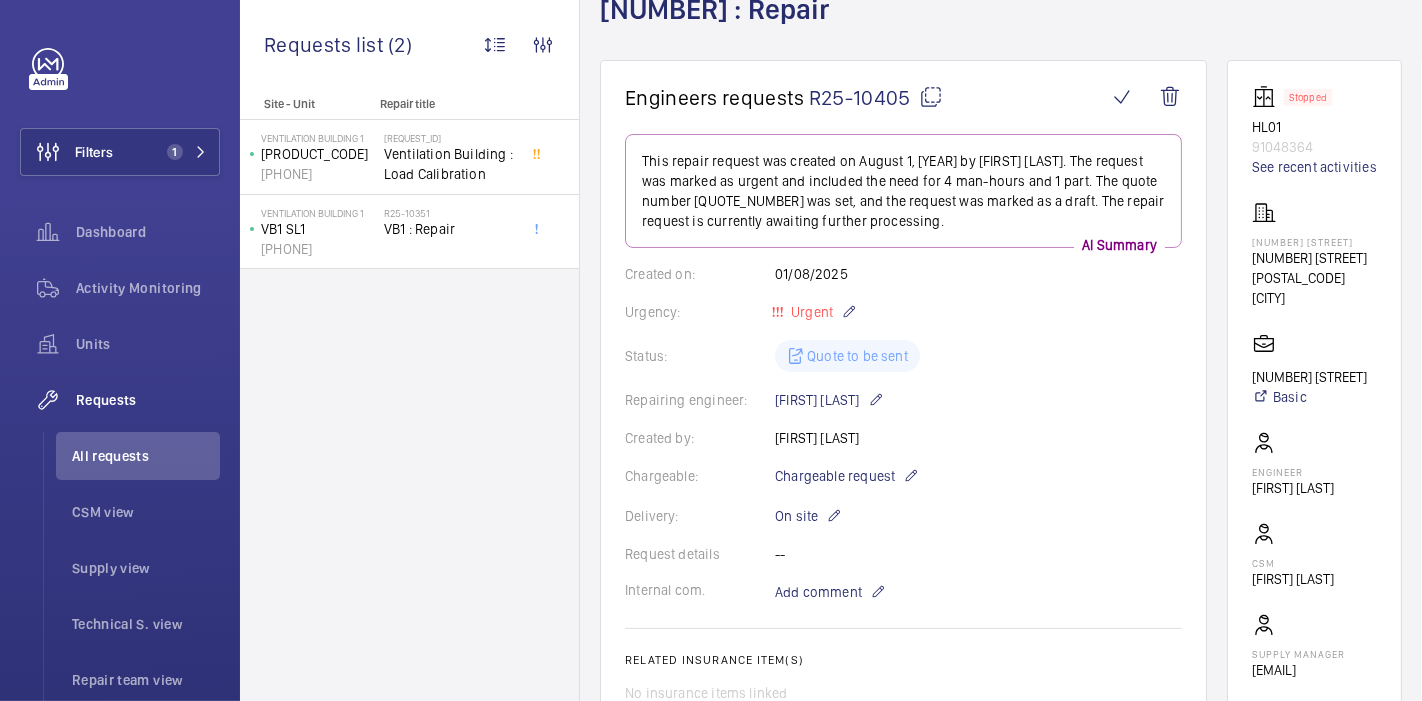 scroll, scrollTop: 128, scrollLeft: 0, axis: vertical 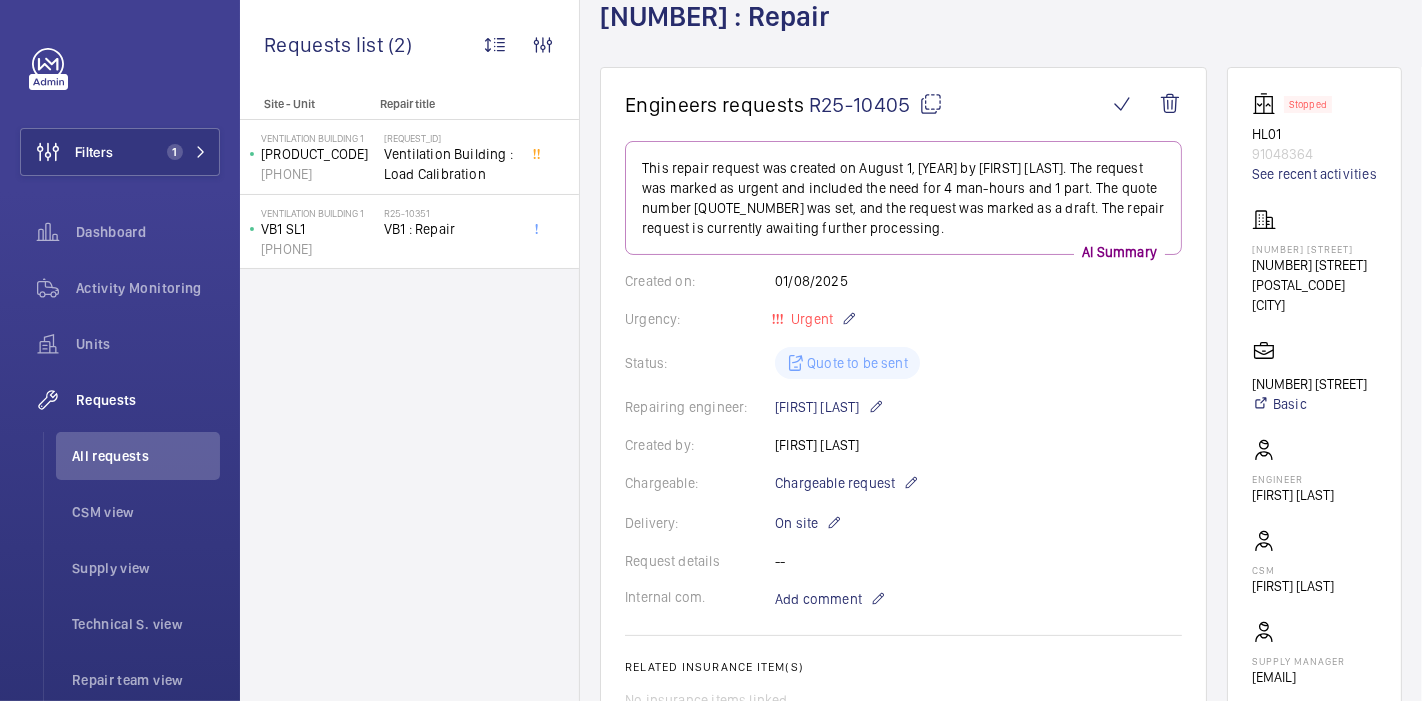 click 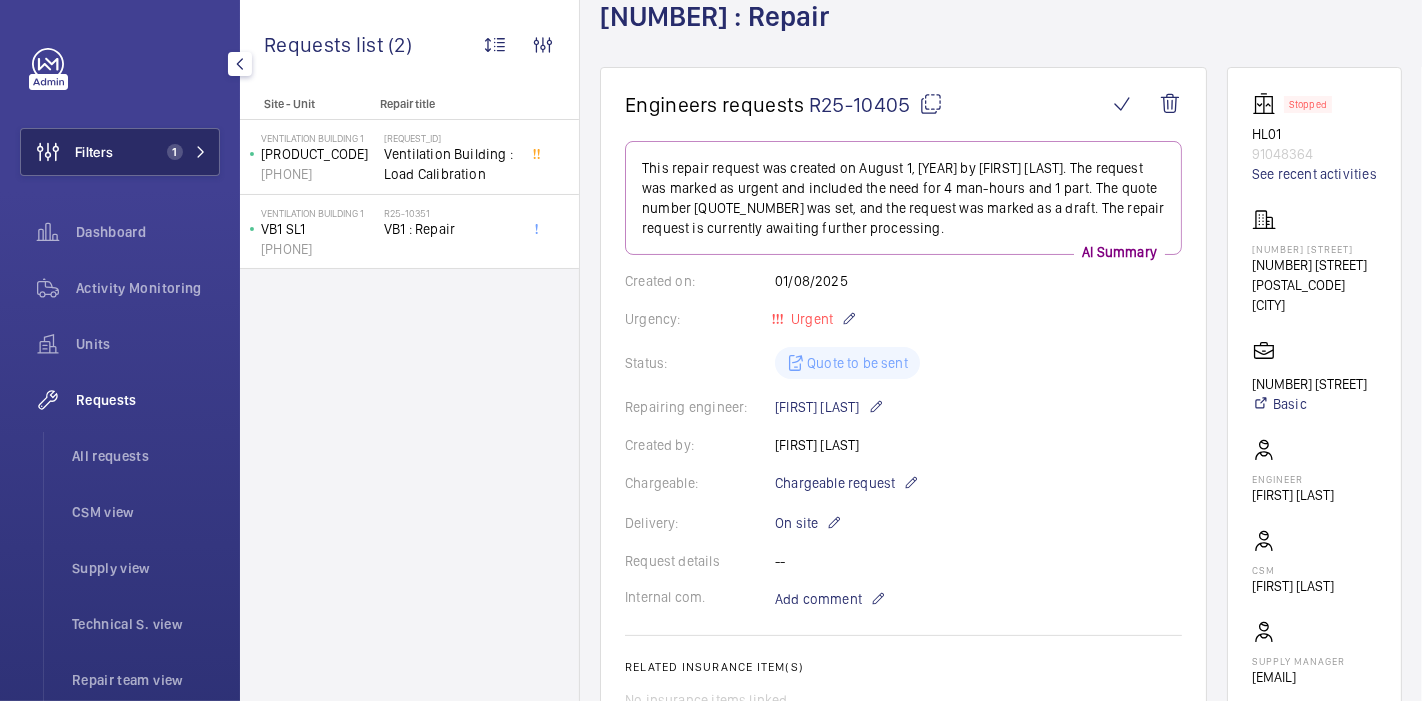 click on "1" 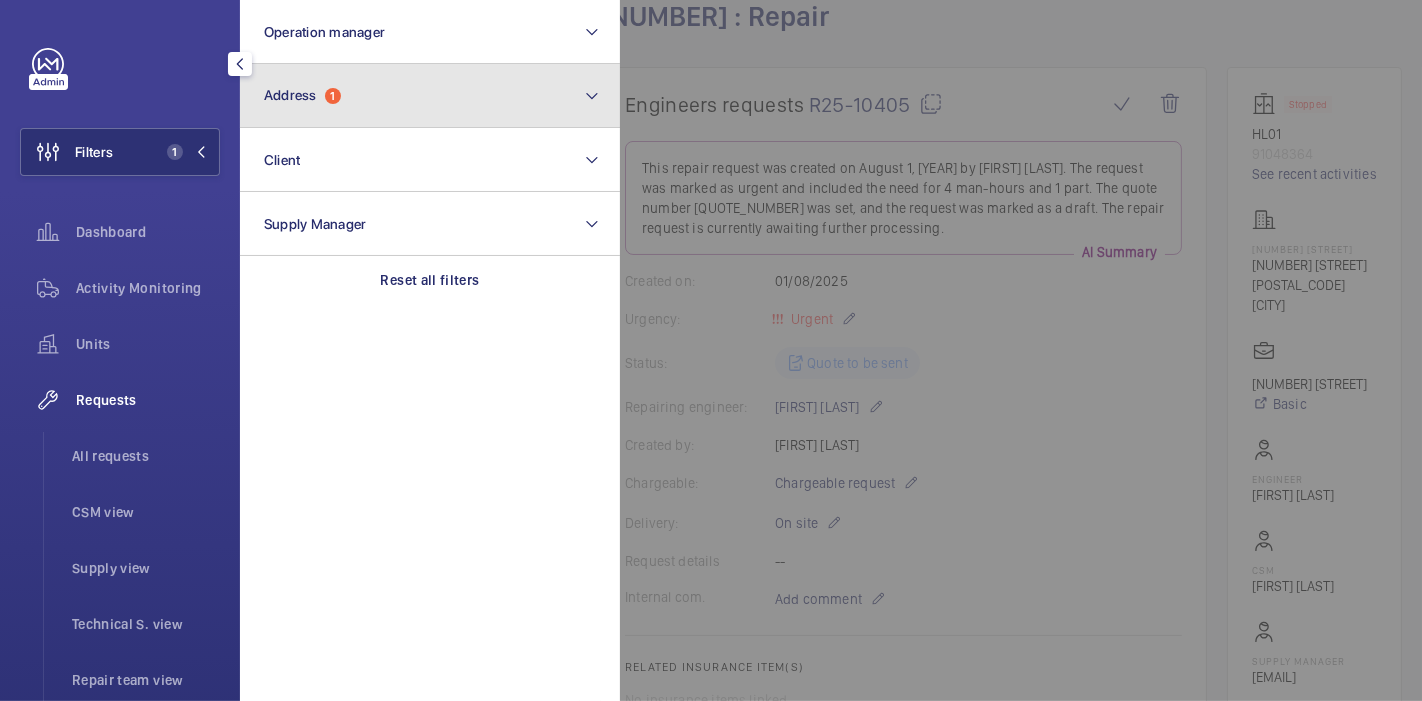click on "Address" 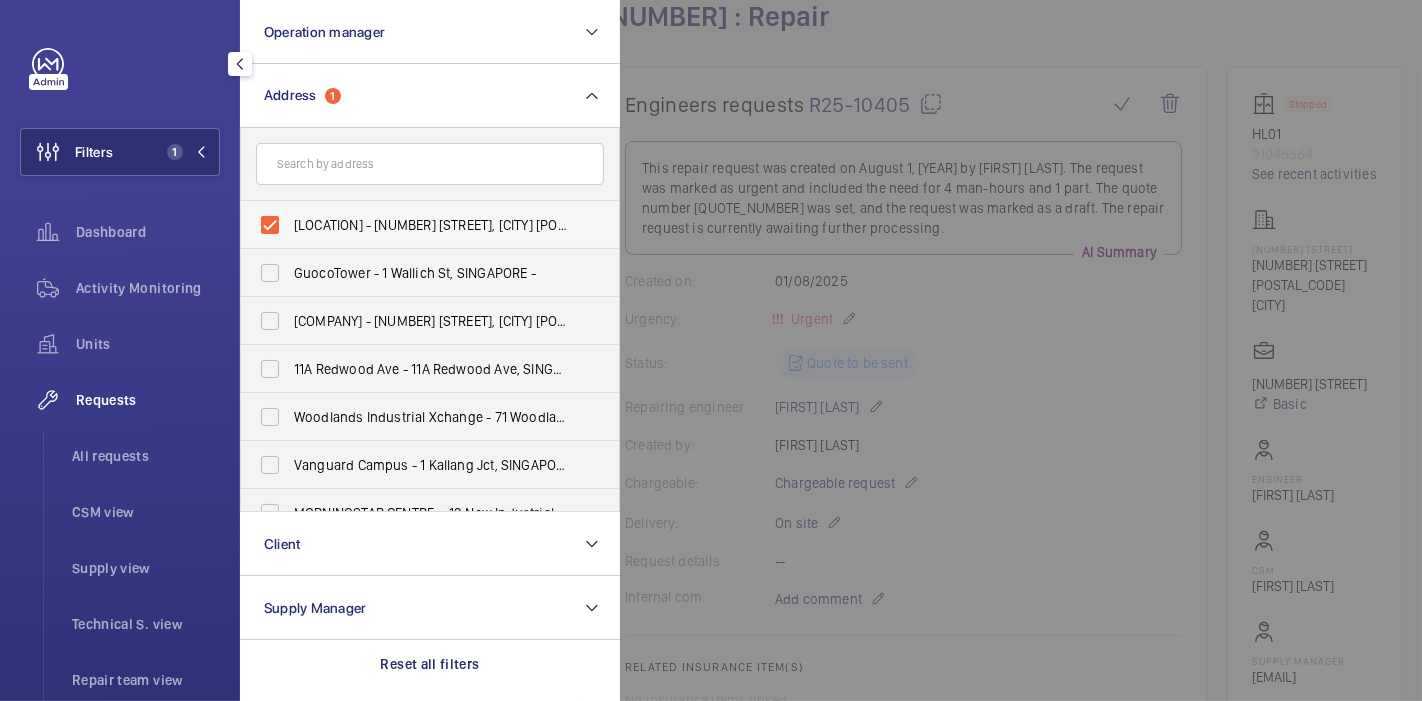 click on "[LOCATION] - [NUMBER] [STREET], [CITY] [POSTAL_CODE]" at bounding box center [415, 225] 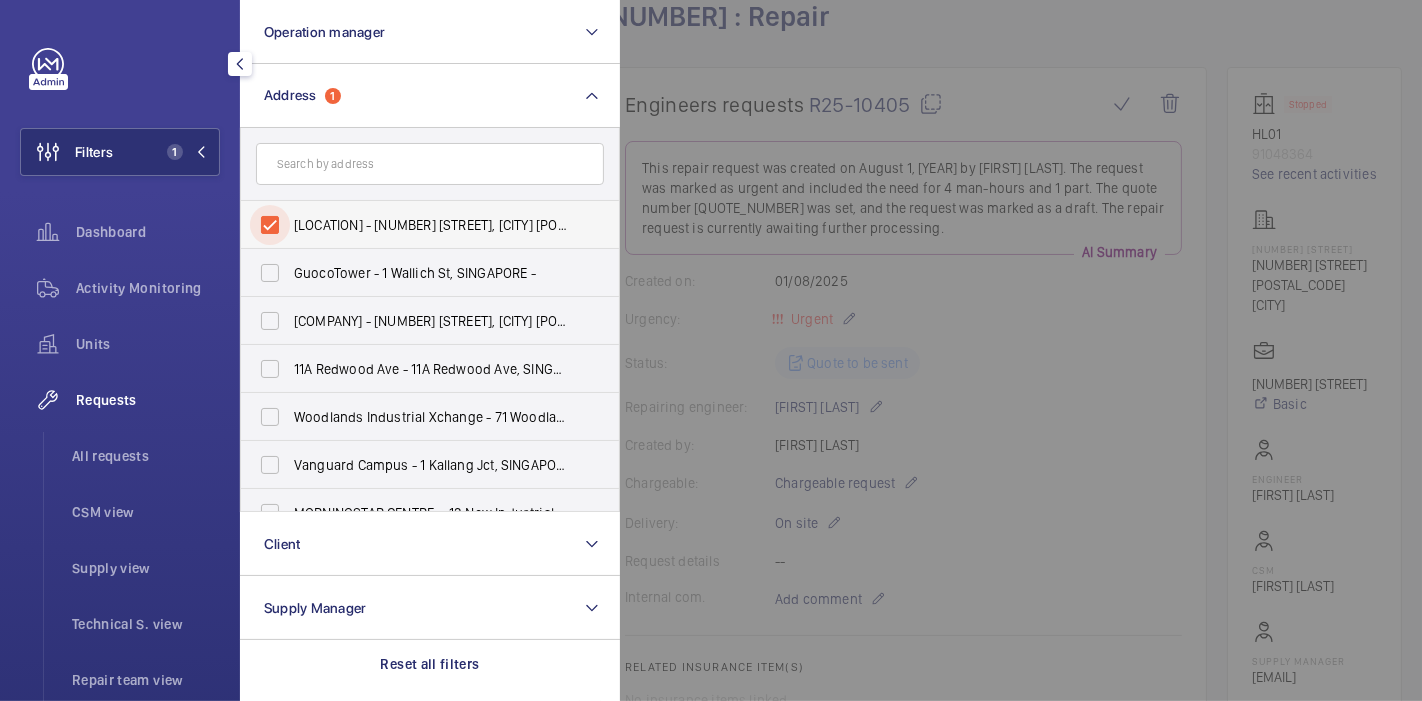click on "[LOCATION] - [NUMBER] [STREET], [CITY] [POSTAL_CODE]" at bounding box center [270, 225] 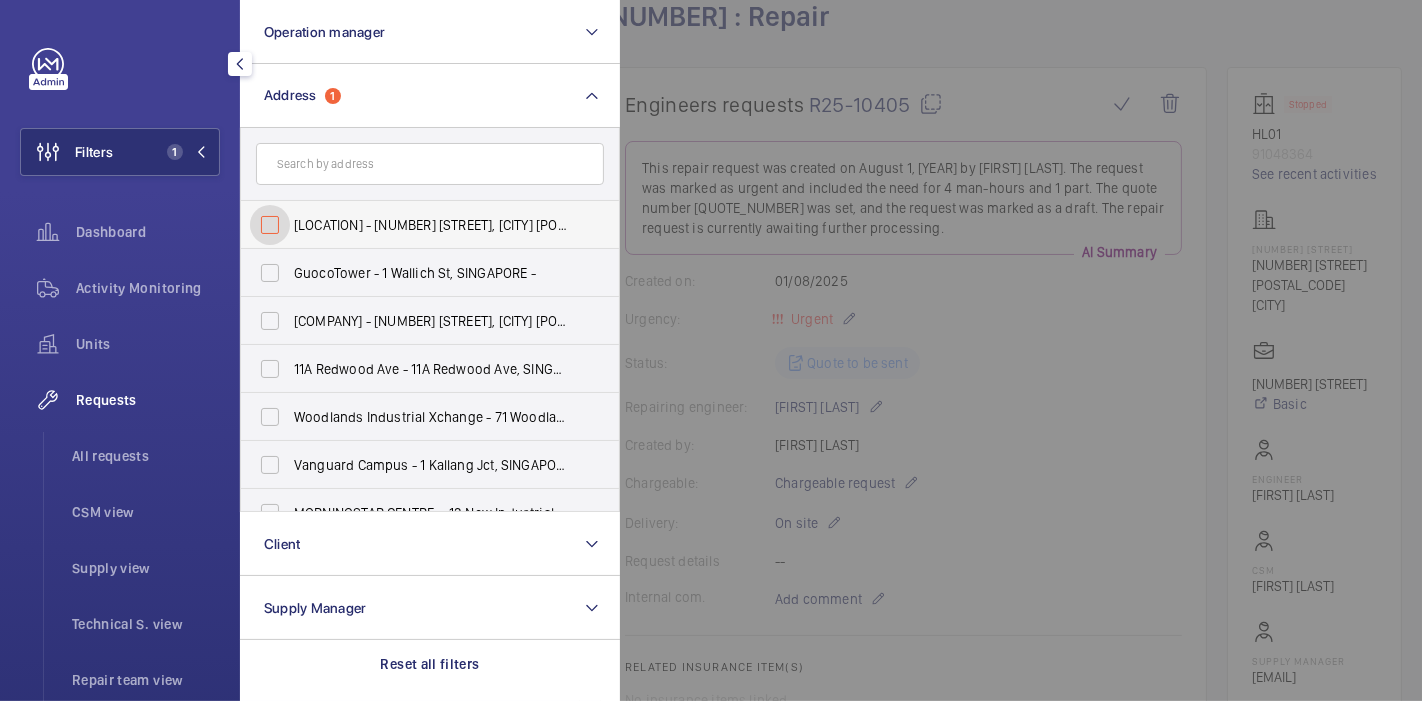 checkbox on "false" 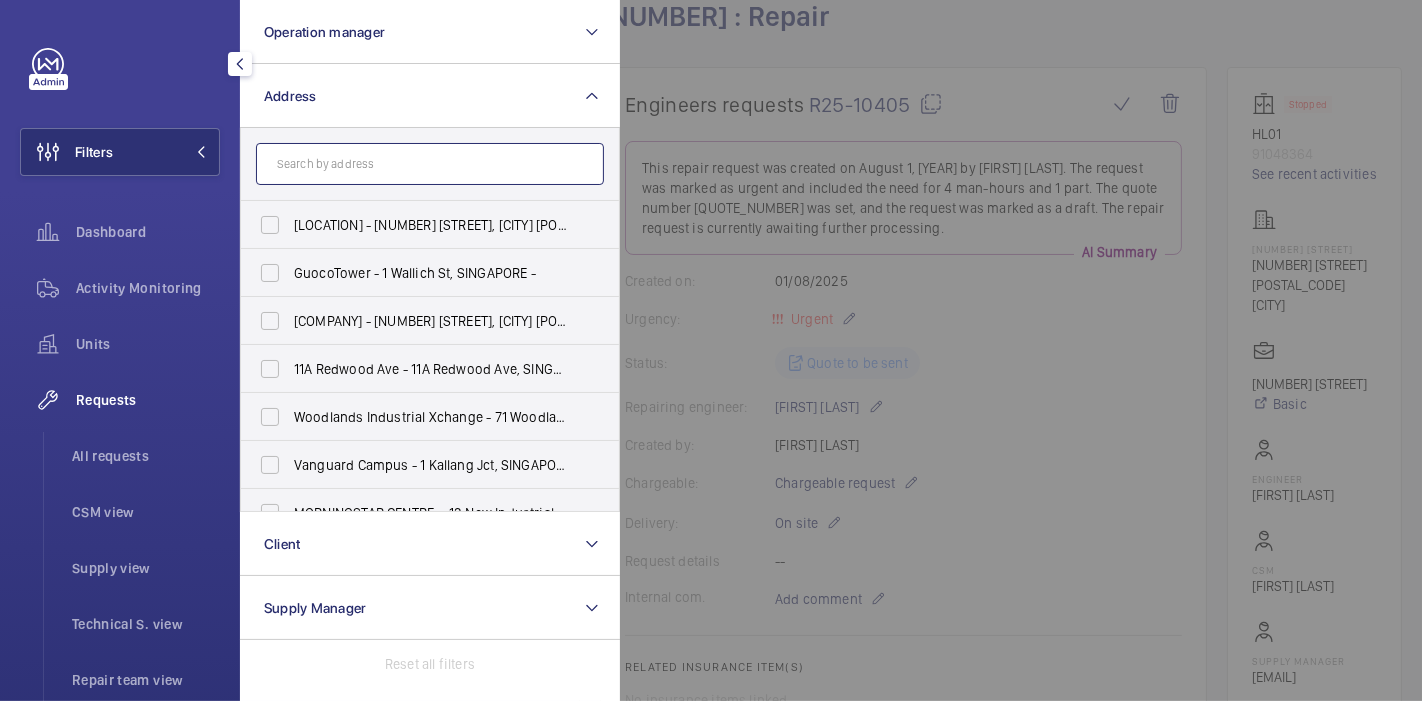 click 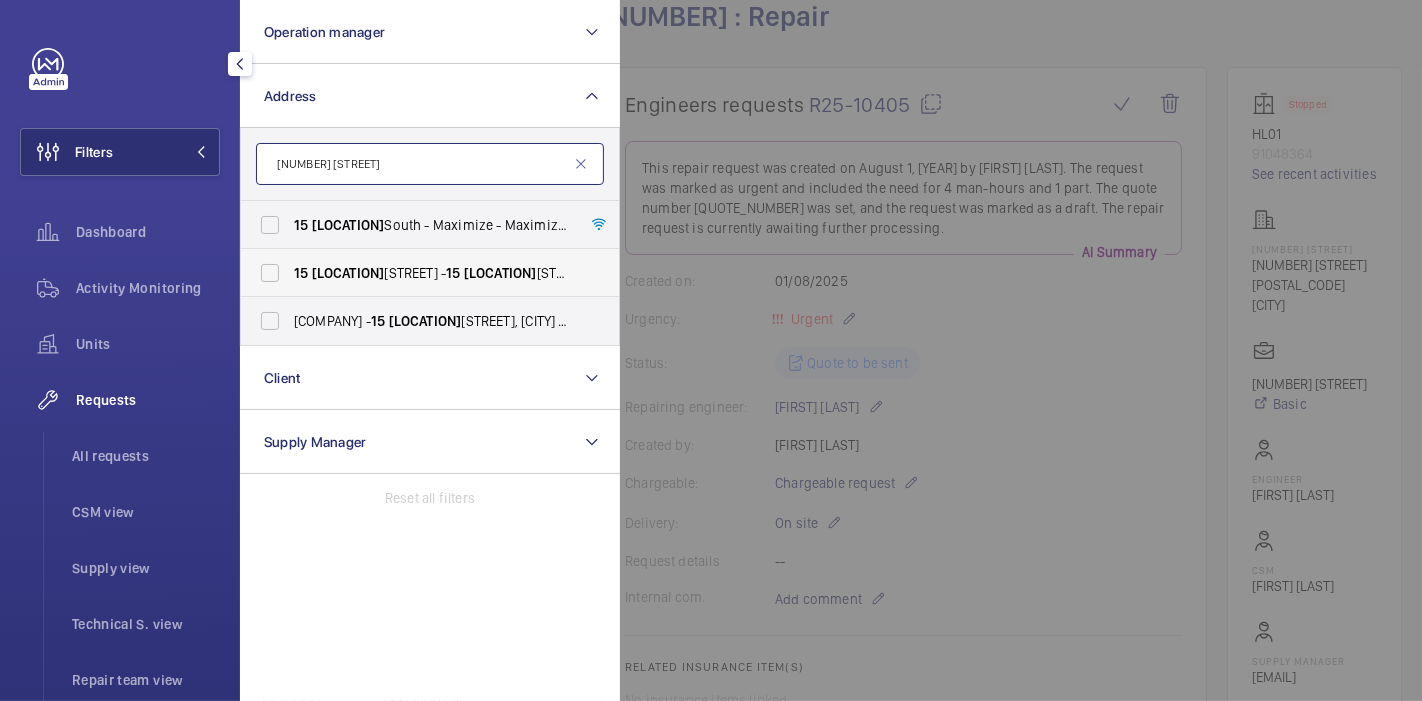 type on "[NUMBER] [STREET]" 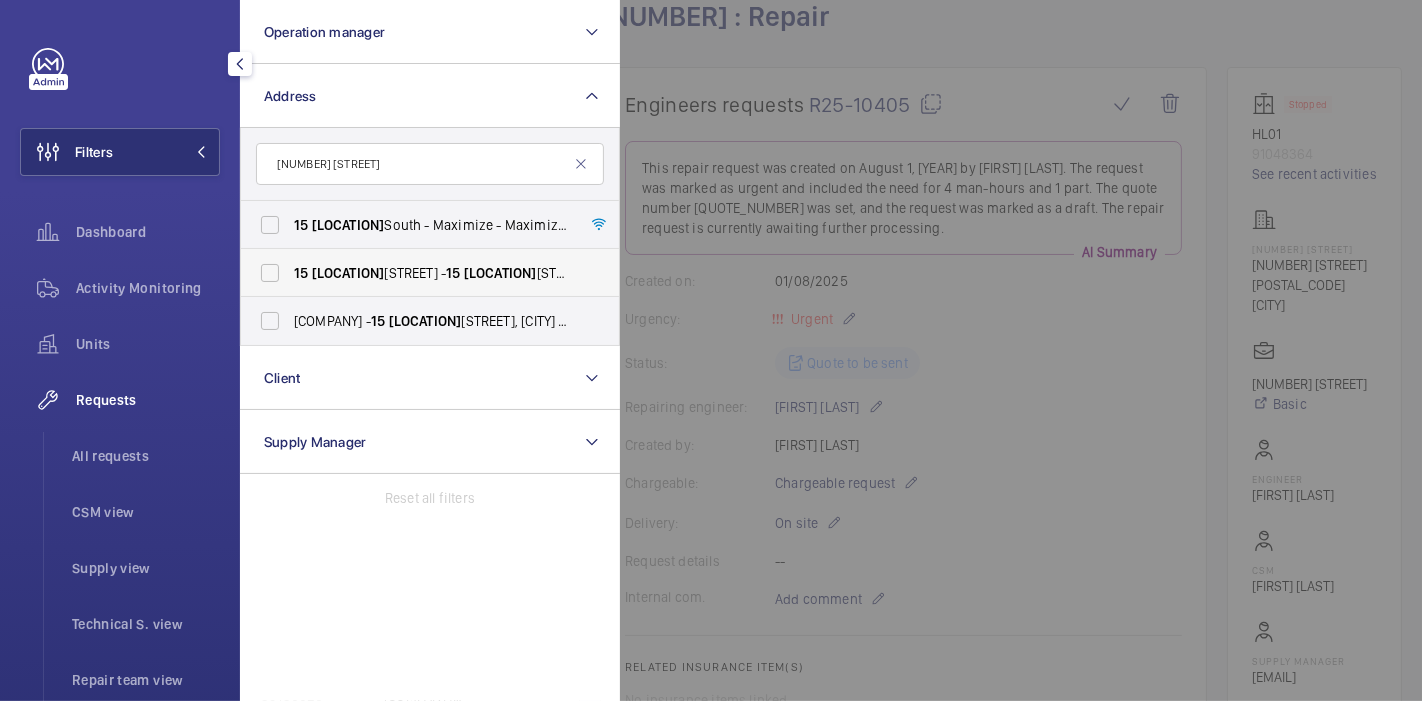 click on "[LOCATION]" at bounding box center (348, 273) 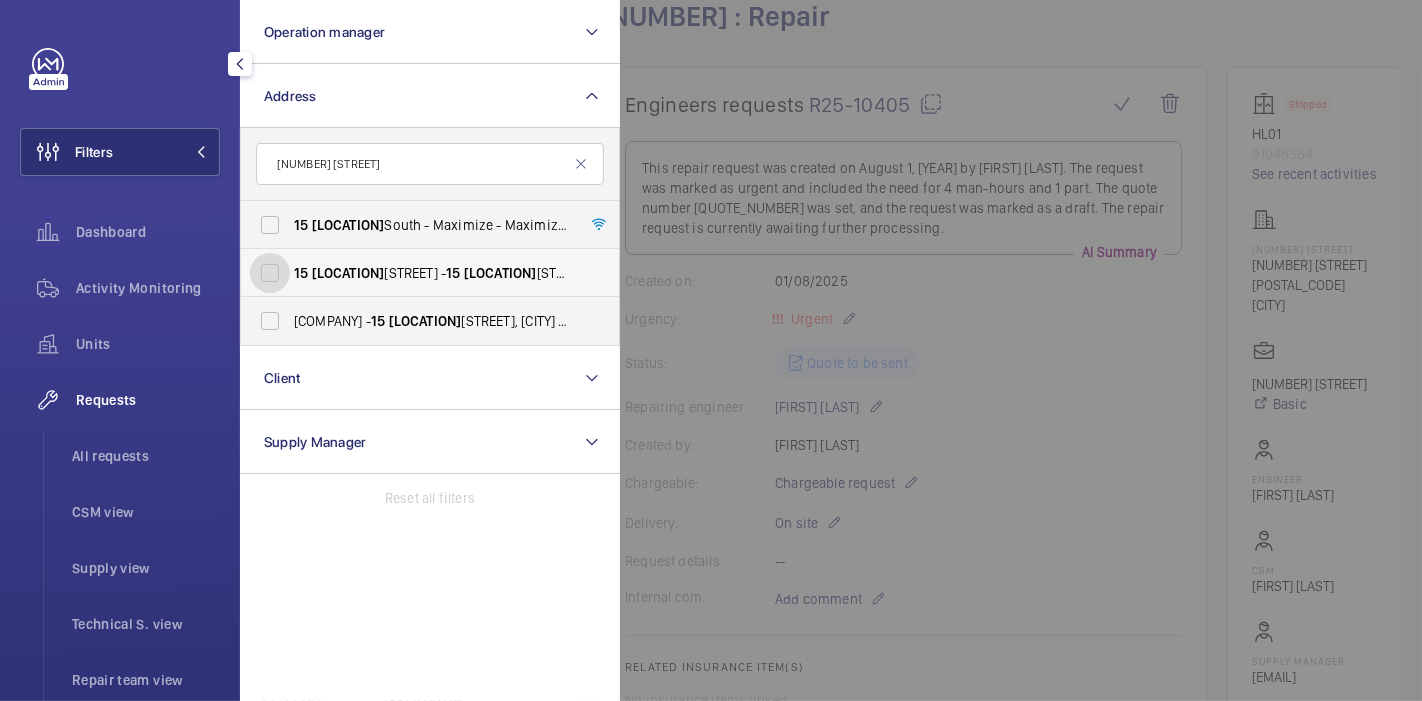 click on "[NUMBER] [STREET] - [NUMBER] [STREET], [CITY] [POSTAL_CODE]" at bounding box center [270, 273] 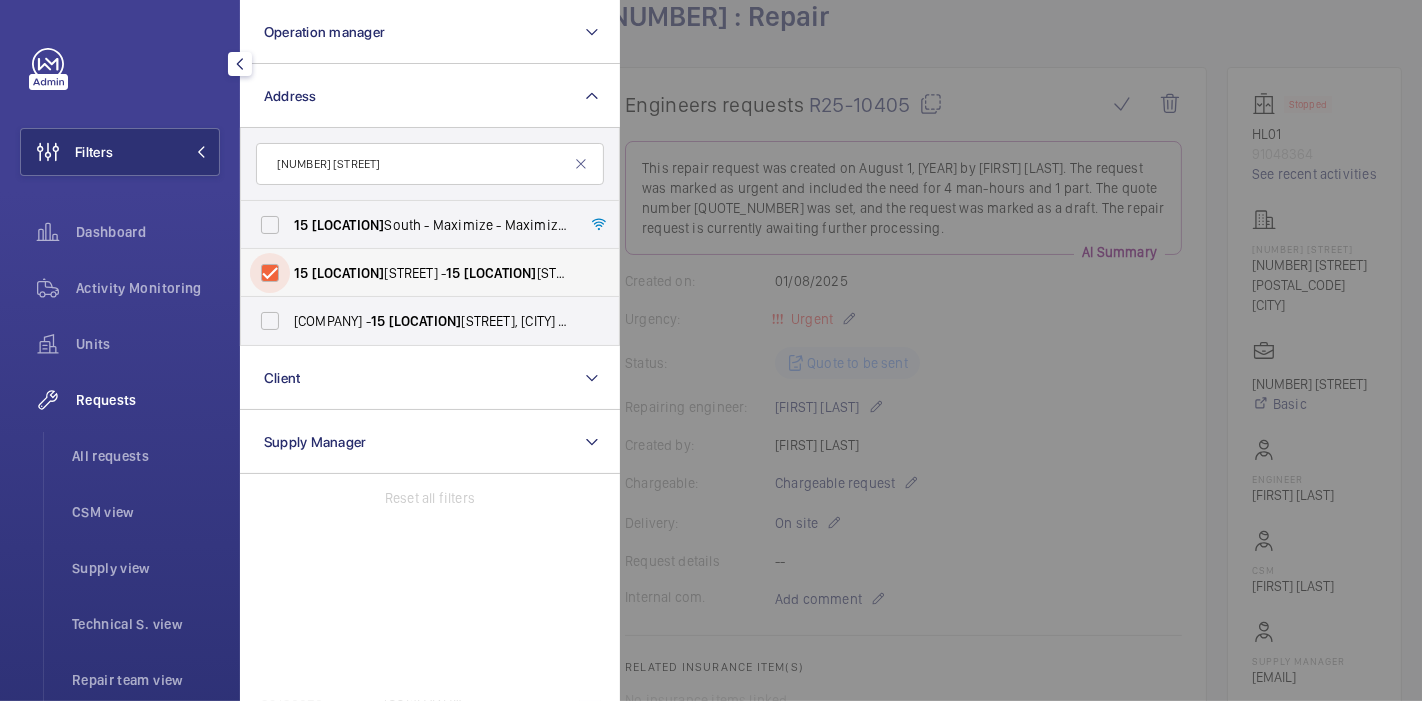 checkbox on "true" 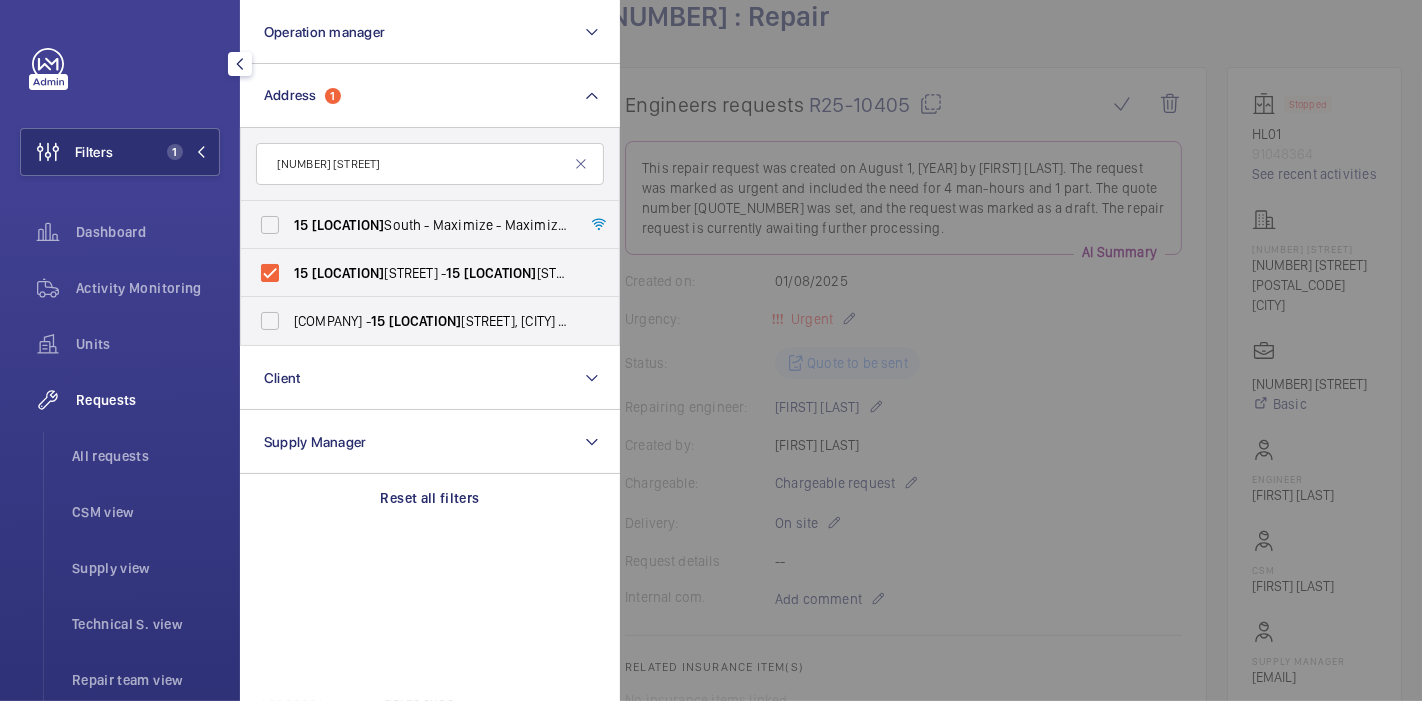 click 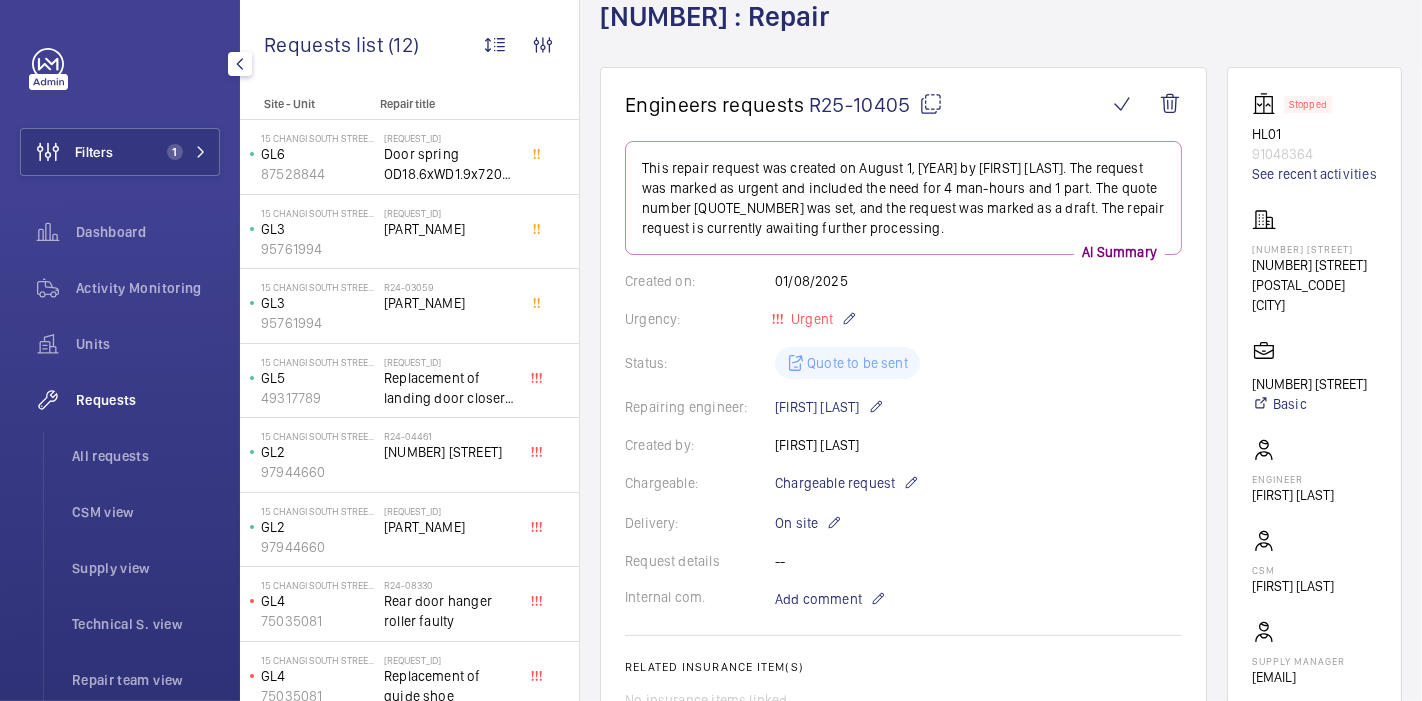 click 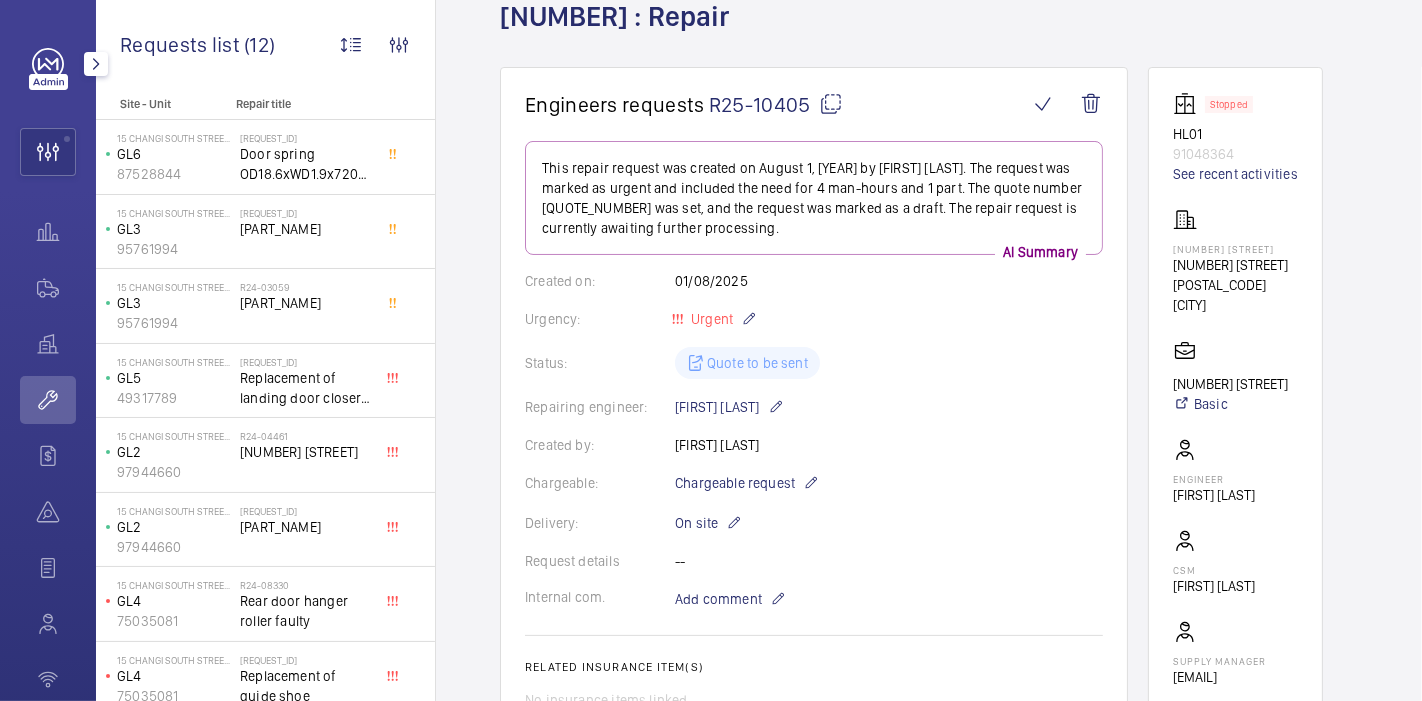 click 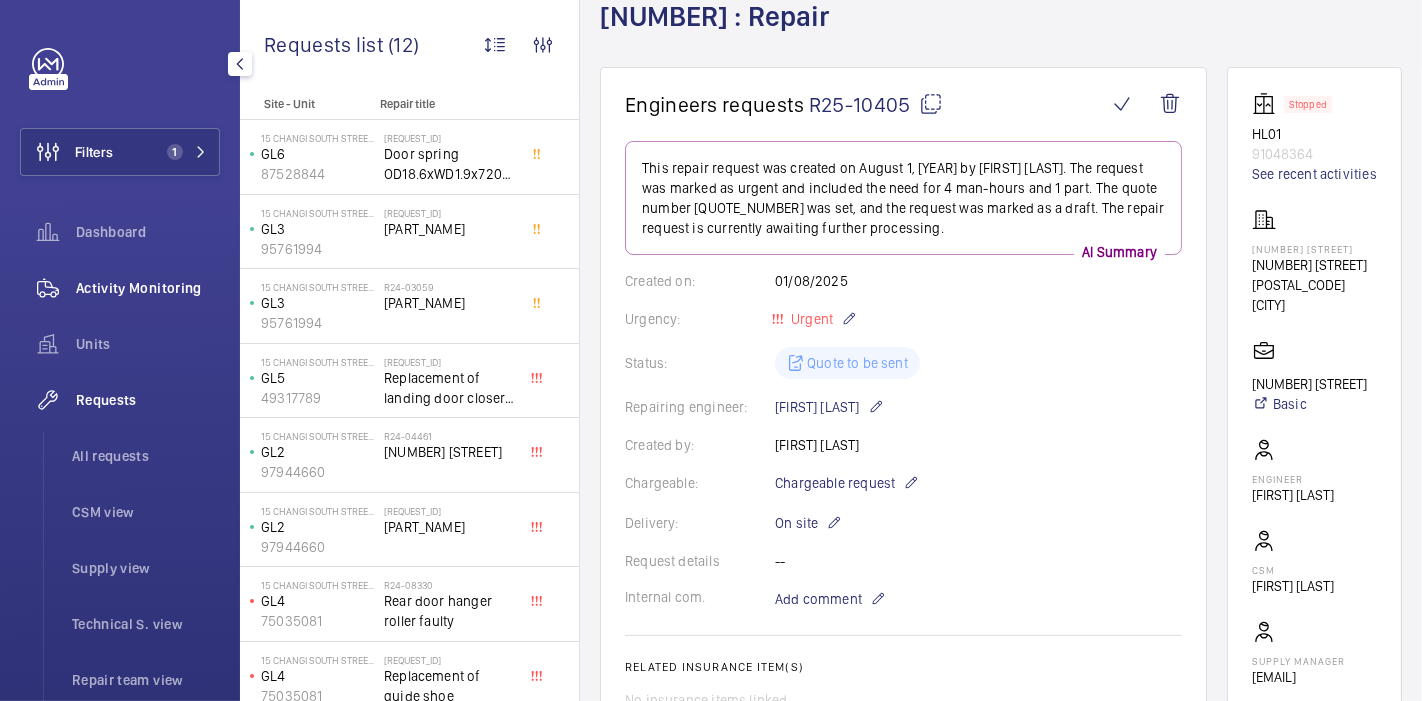 click on "Activity Monitoring" 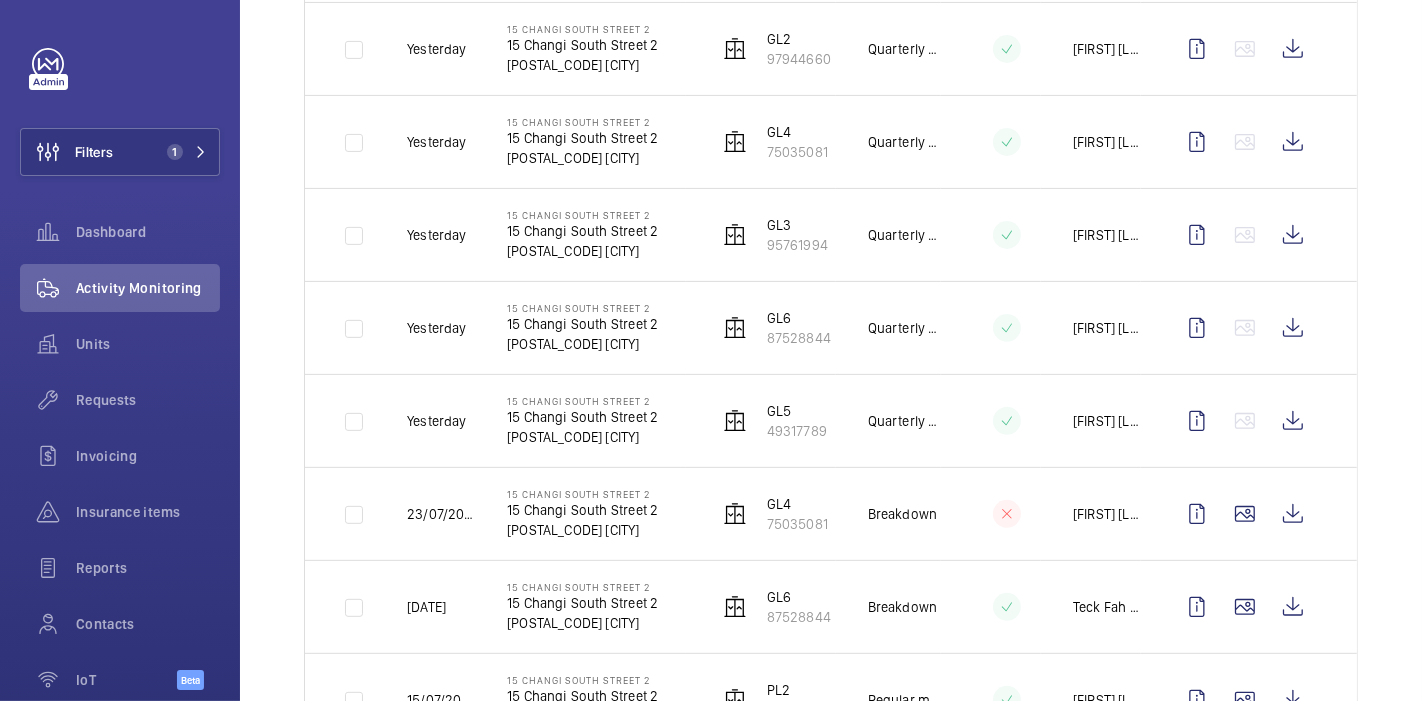 scroll, scrollTop: 0, scrollLeft: 0, axis: both 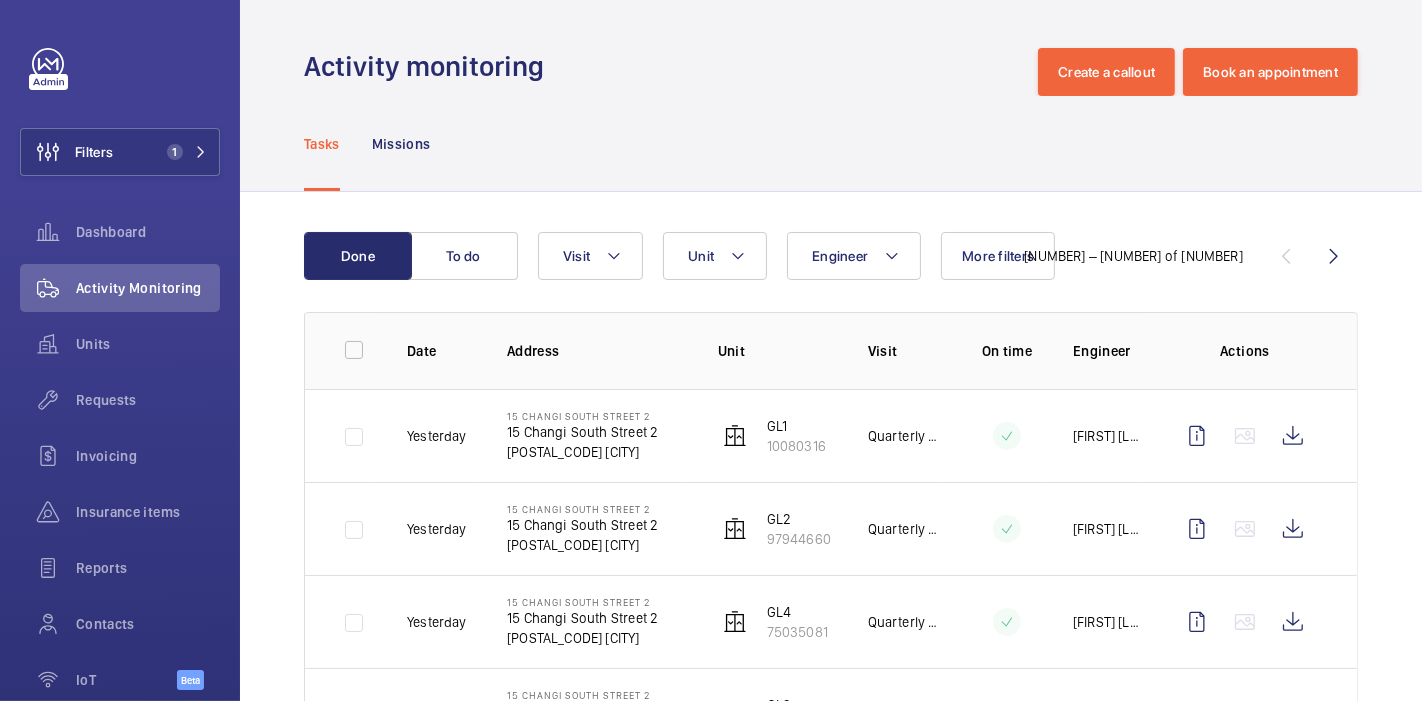 click on "Tasks Missions" 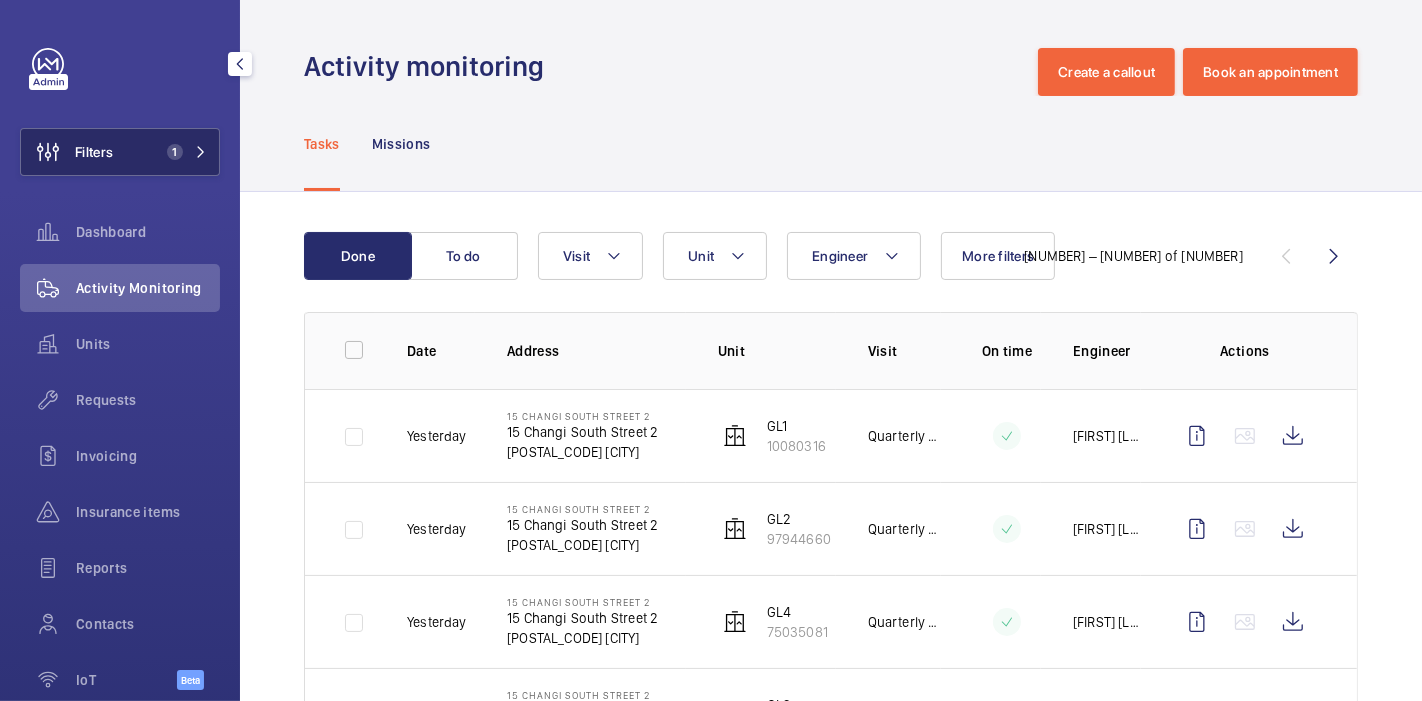 click on "Filters 1" 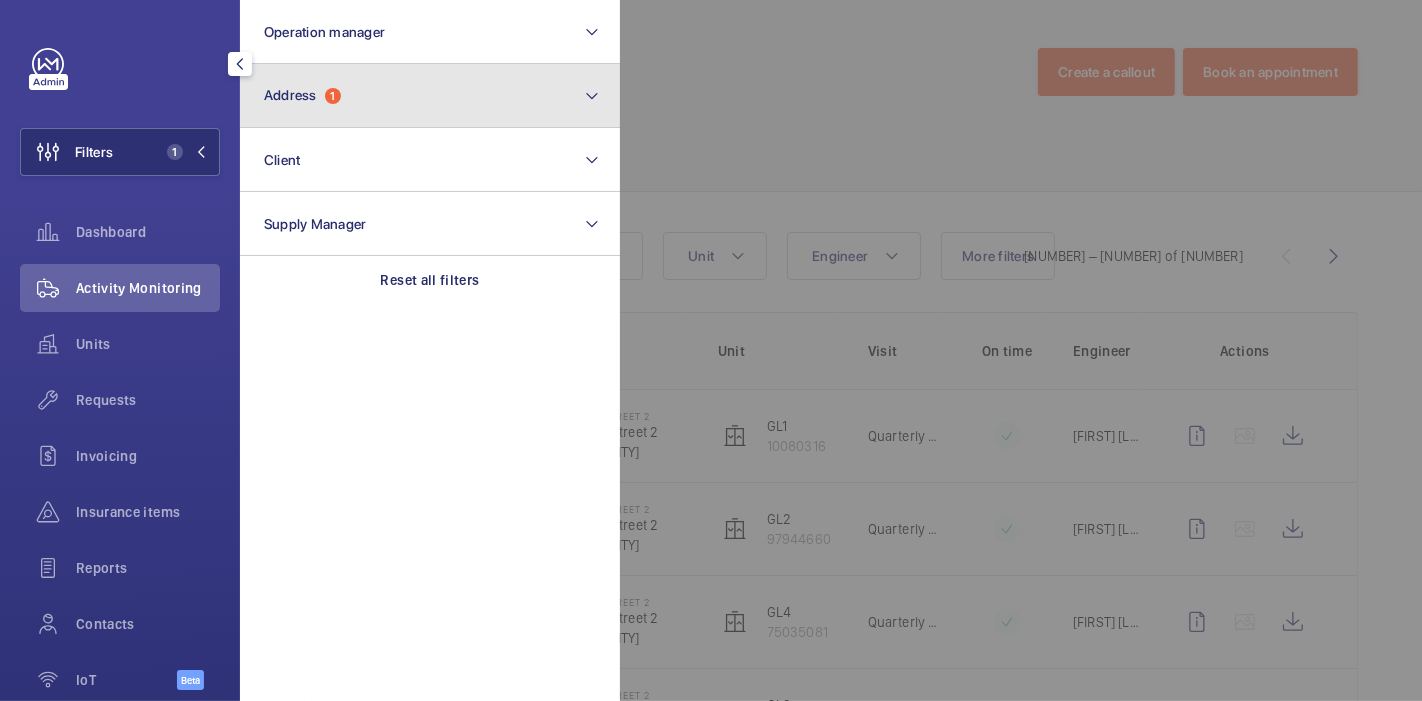 click on "Address  1" 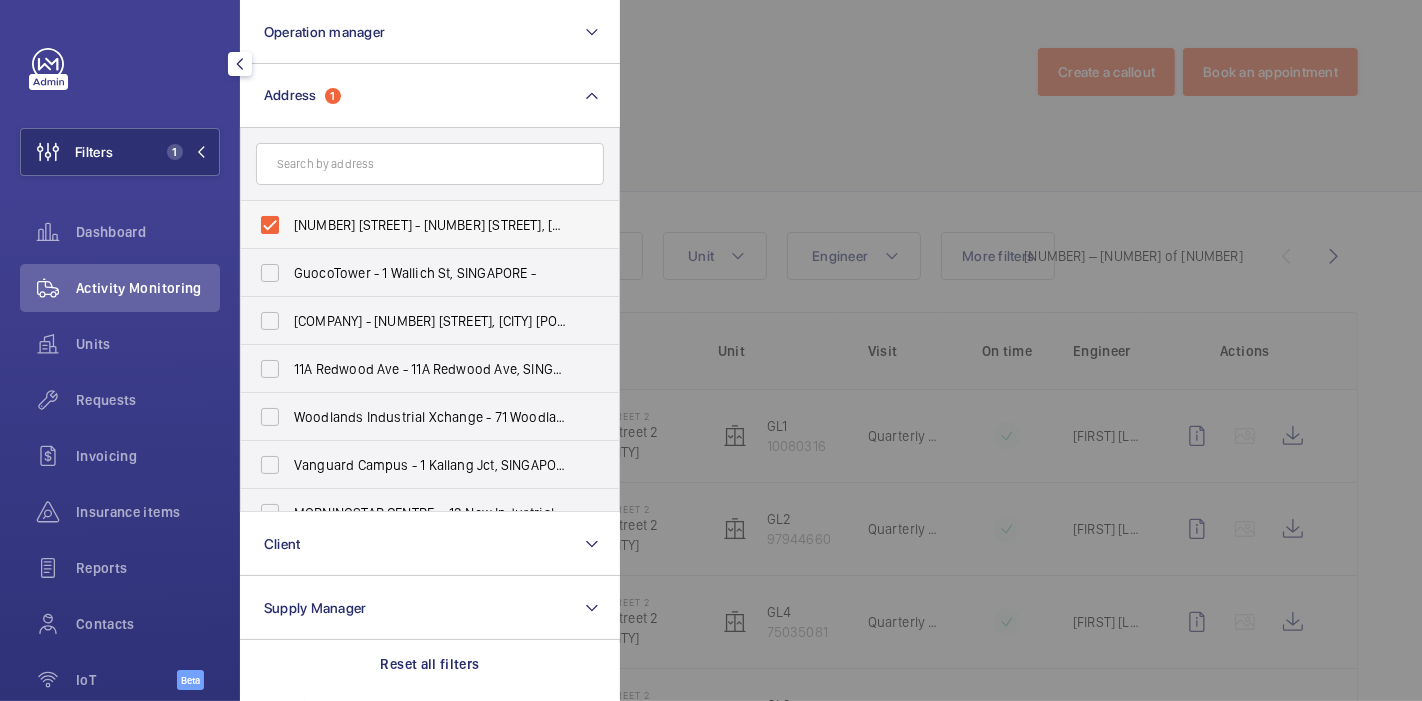 click on "[NUMBER] [STREET] - [NUMBER] [STREET], [CITY] [POSTAL_CODE]" at bounding box center [415, 225] 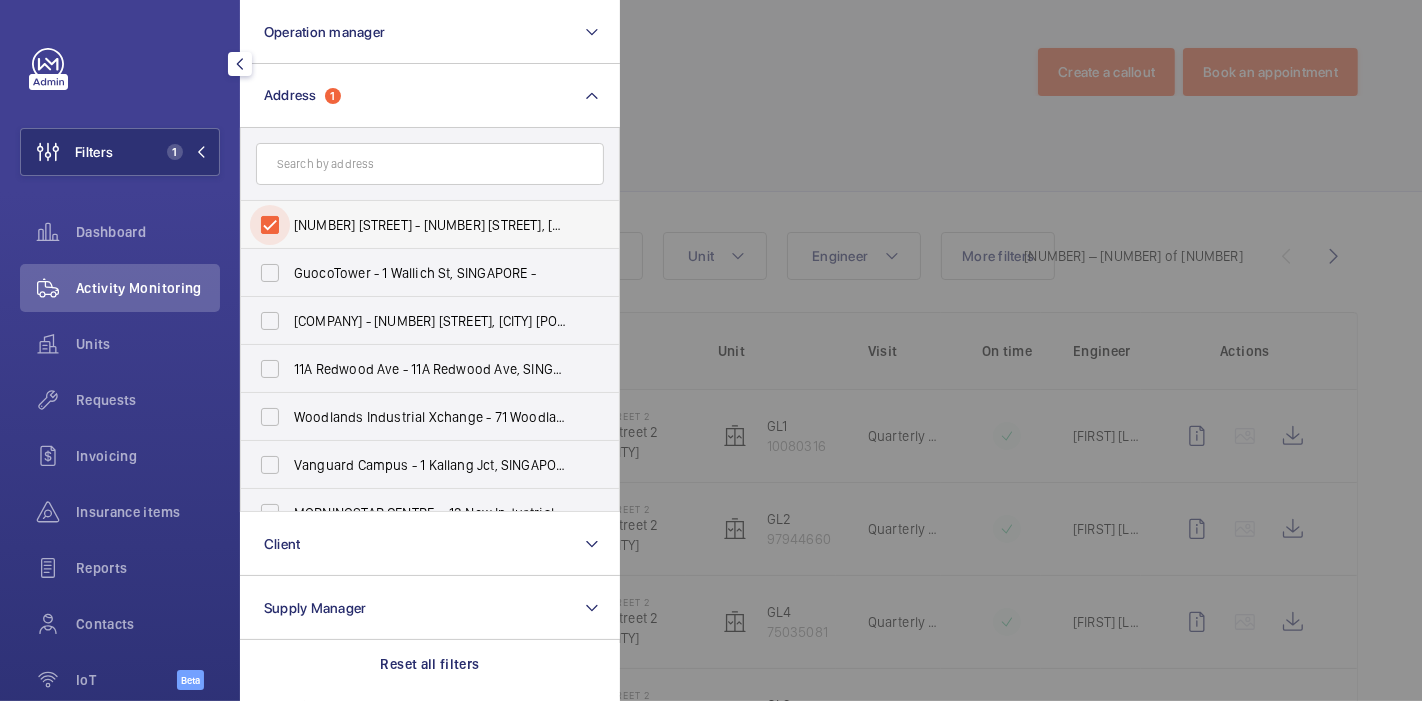 click on "[NUMBER] [STREET] - [NUMBER] [STREET], [CITY] [POSTAL_CODE]" at bounding box center [270, 225] 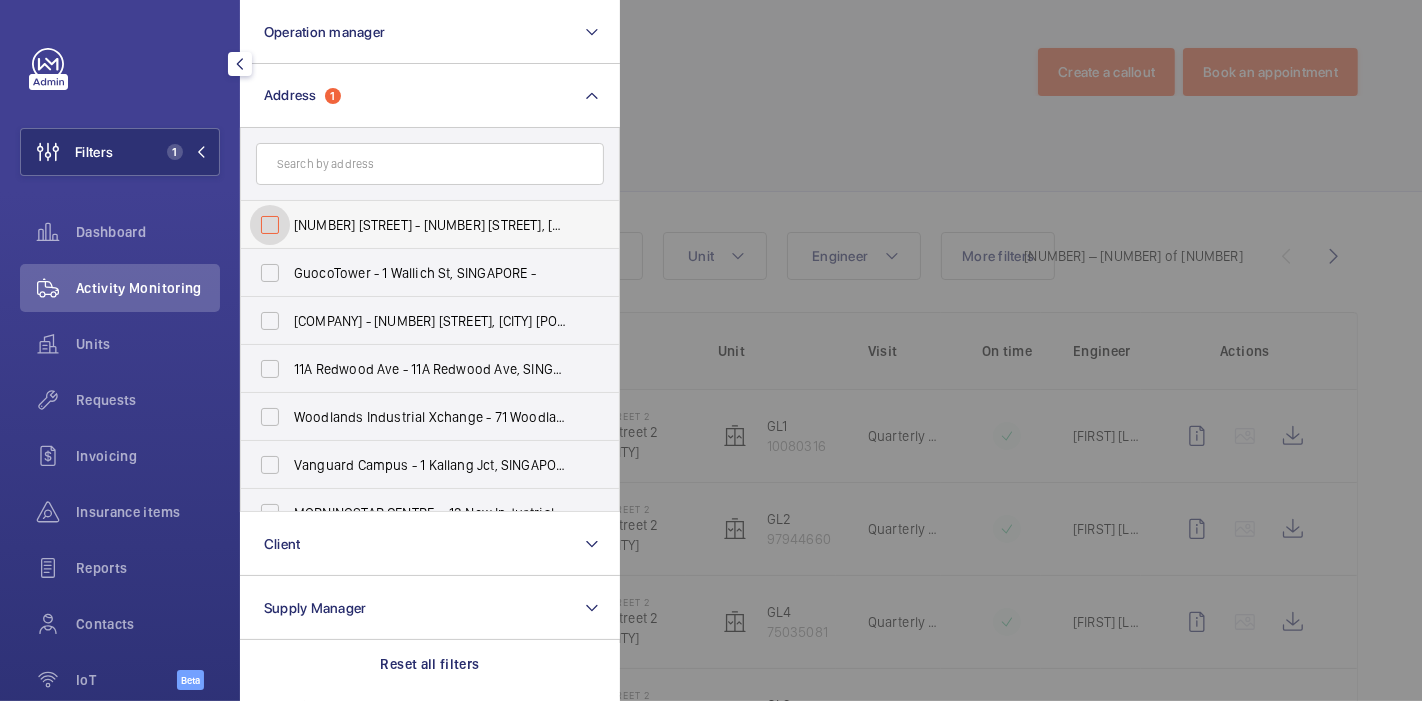 checkbox on "false" 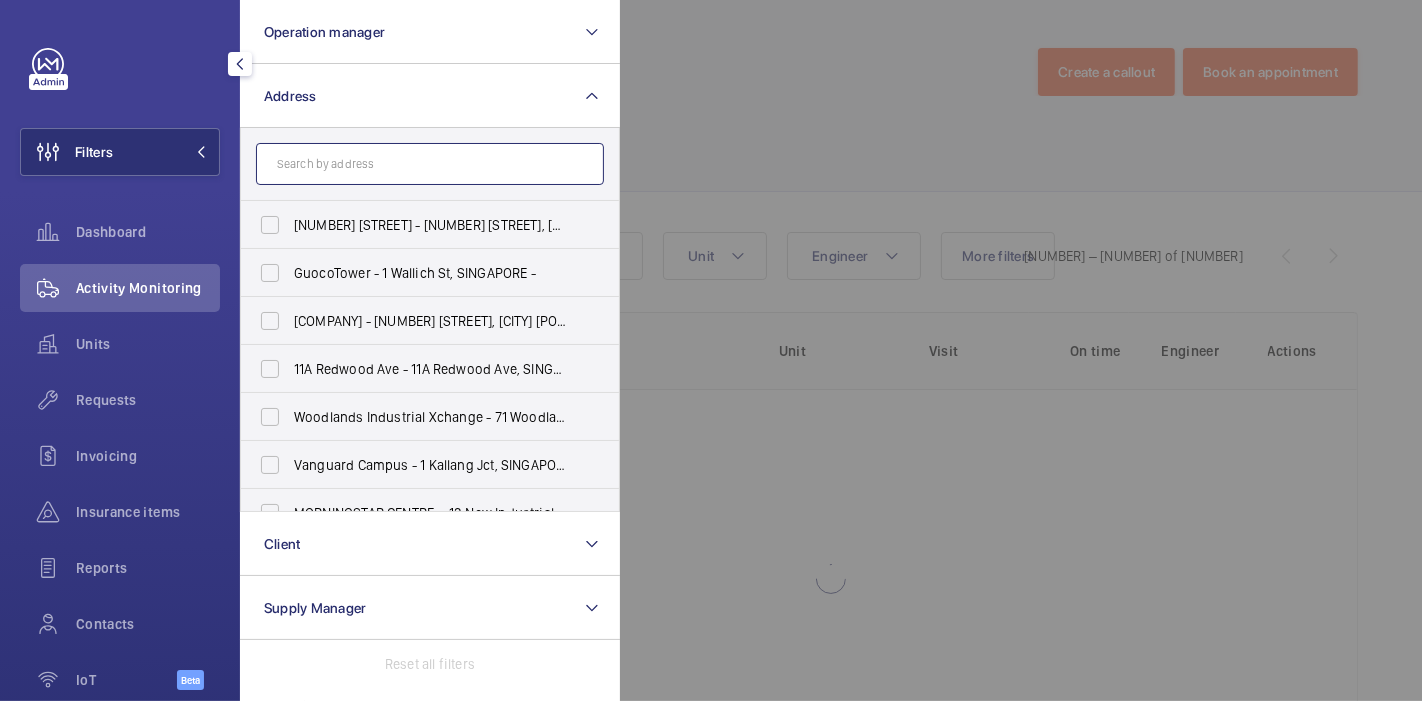 click 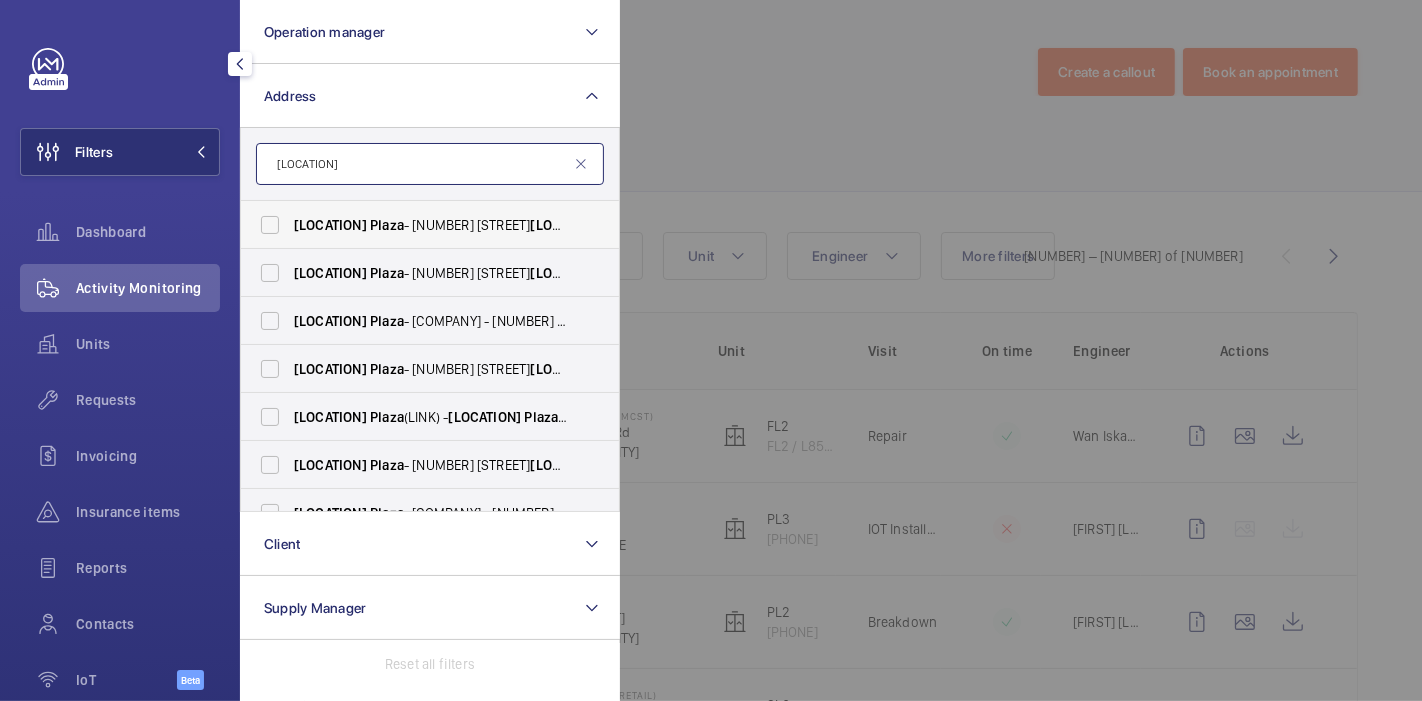 type on "[LOCATION]" 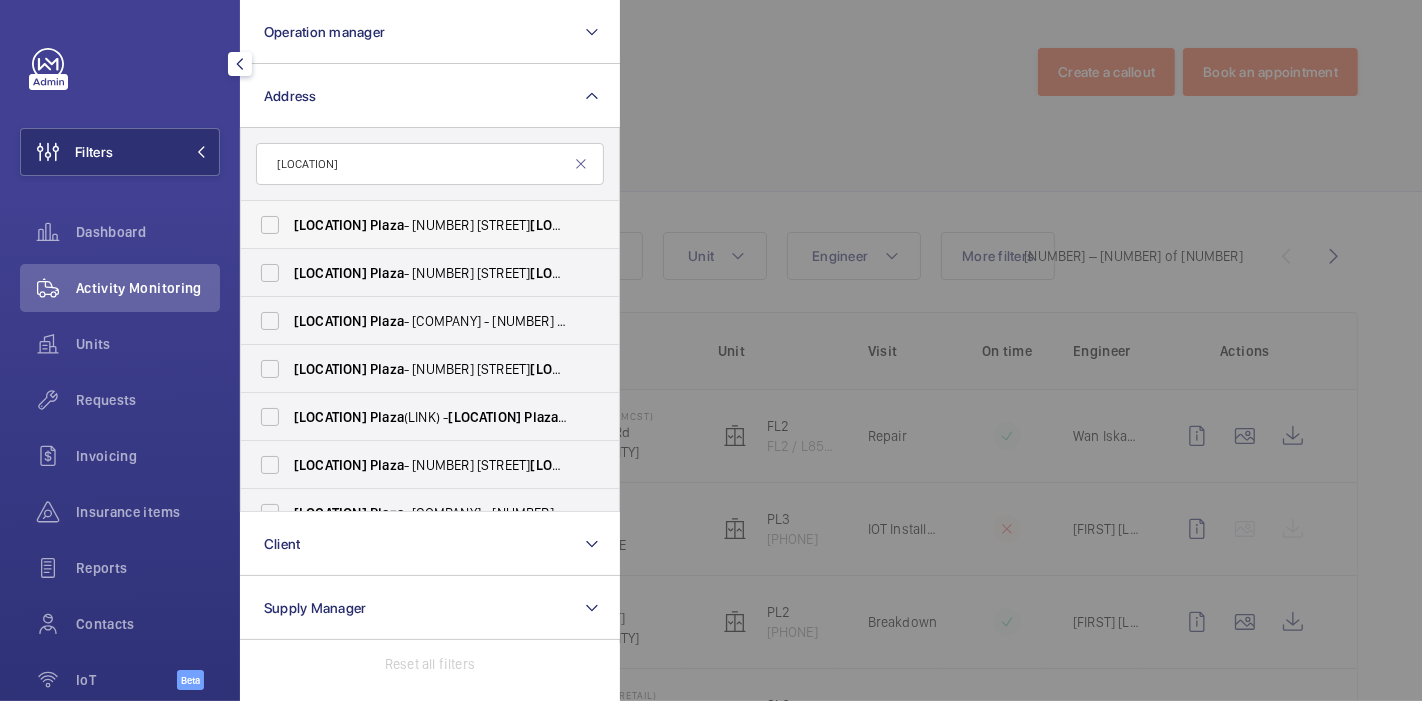 click on "[LOCATION]" at bounding box center (330, 225) 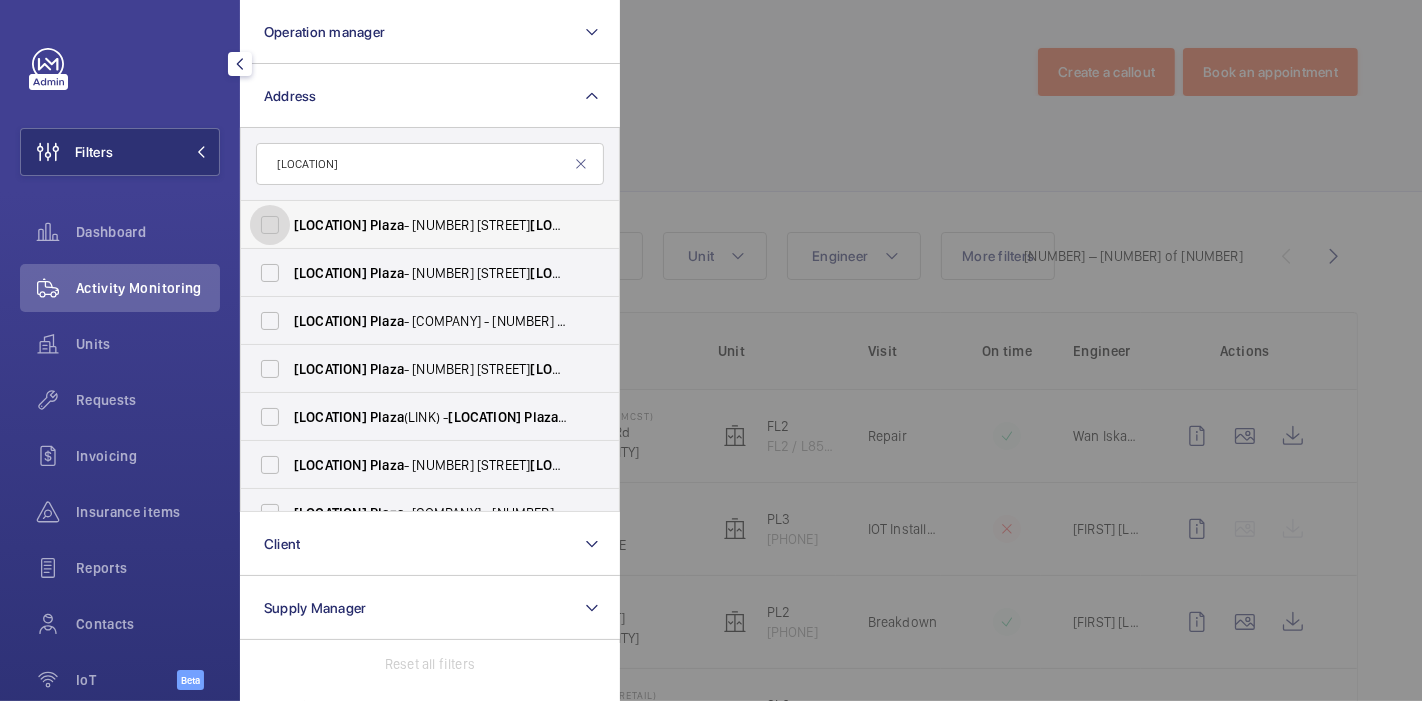 click on "[LOCATION] [LOCATION] - [NUMBER] [STREET], [CITY] [POSTAL_CODE]" at bounding box center [270, 225] 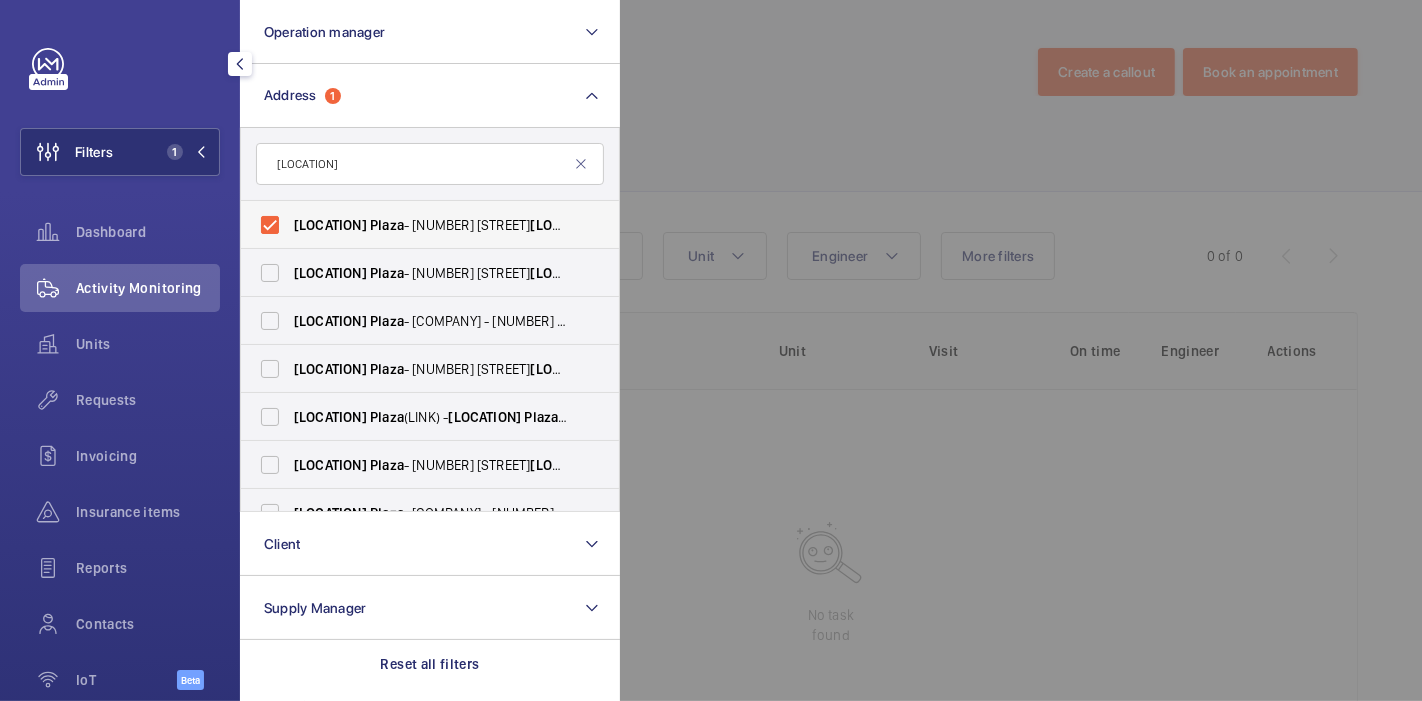 click on "[LOCATION]" at bounding box center [566, 225] 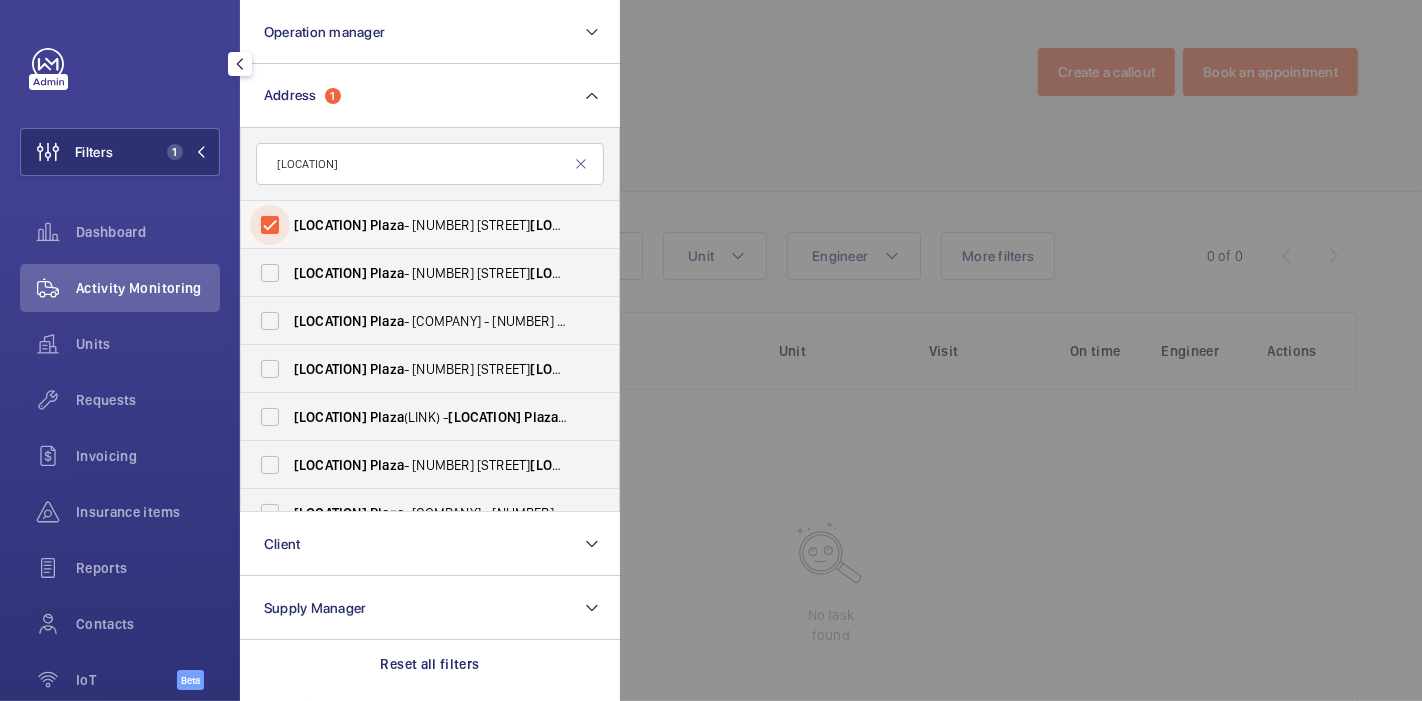 click on "[LOCATION] [LOCATION] - [NUMBER] [STREET], [CITY] [POSTAL_CODE]" at bounding box center [270, 225] 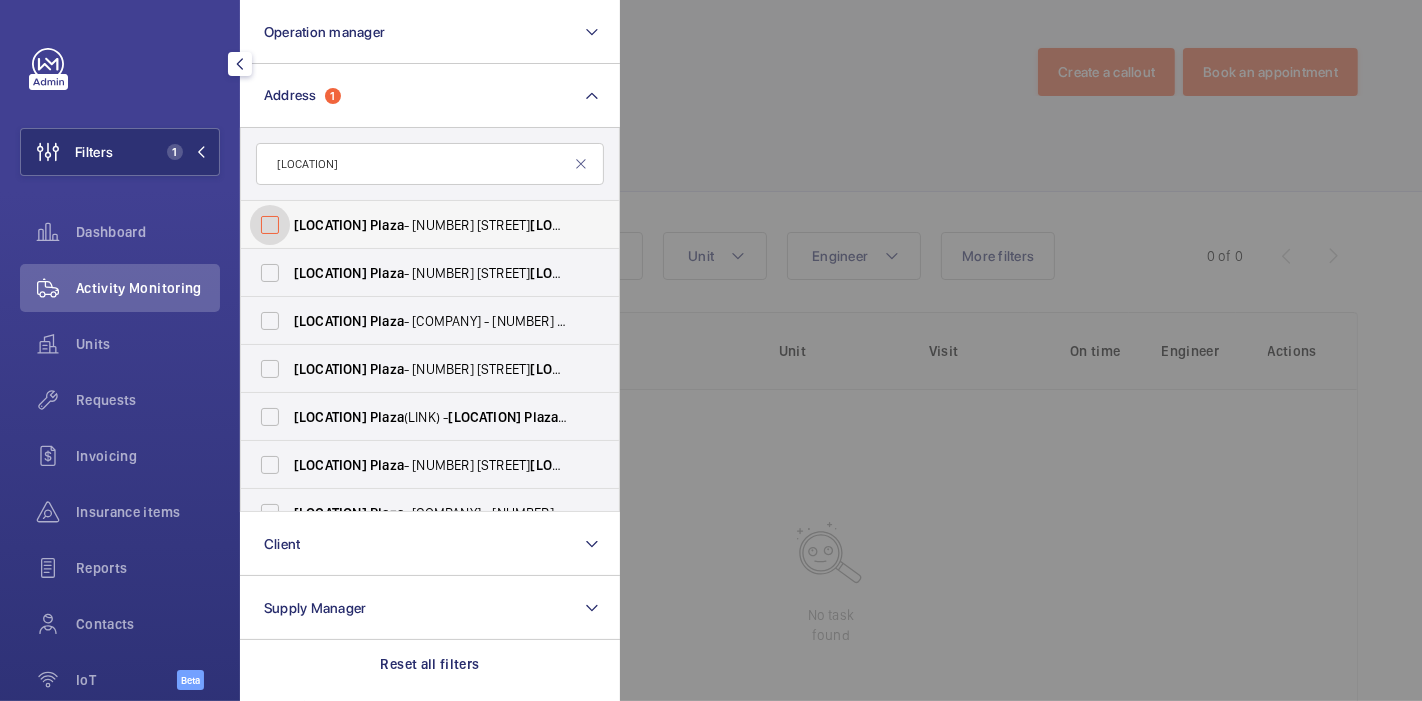 checkbox on "false" 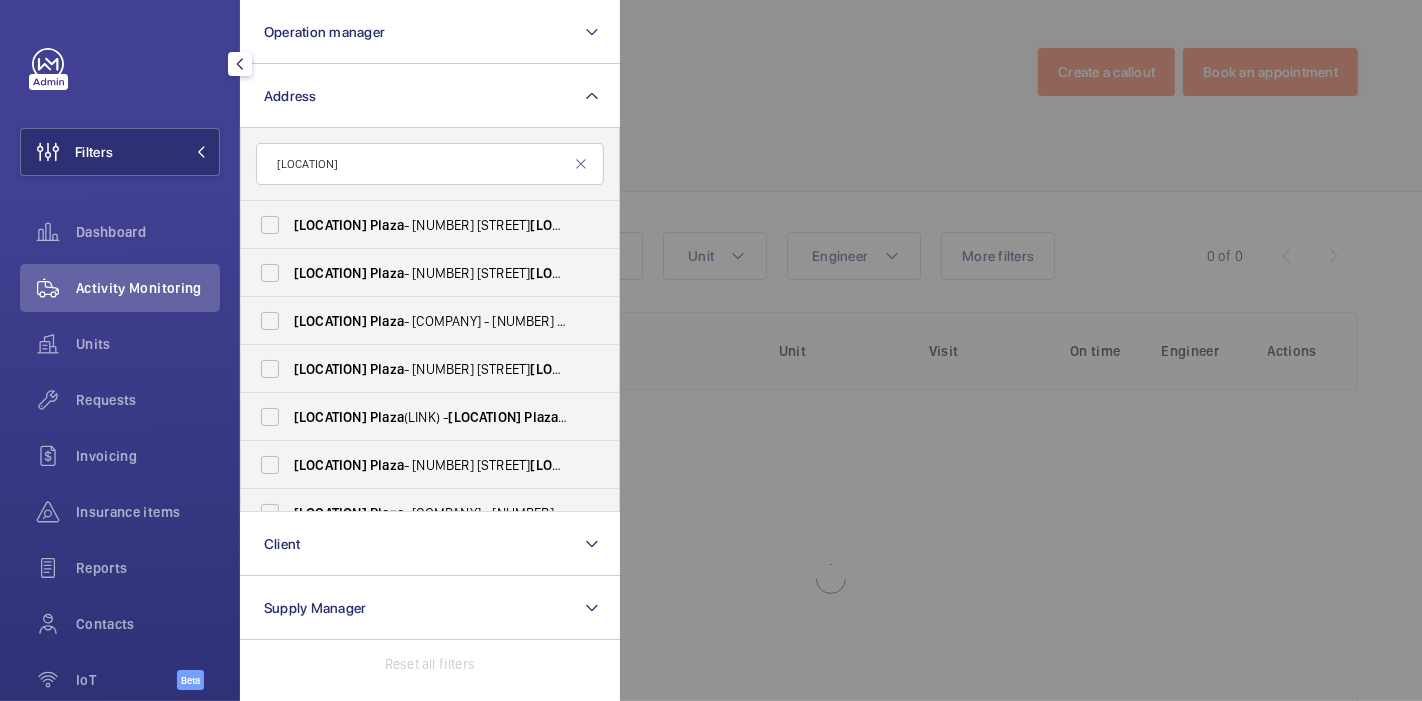 click 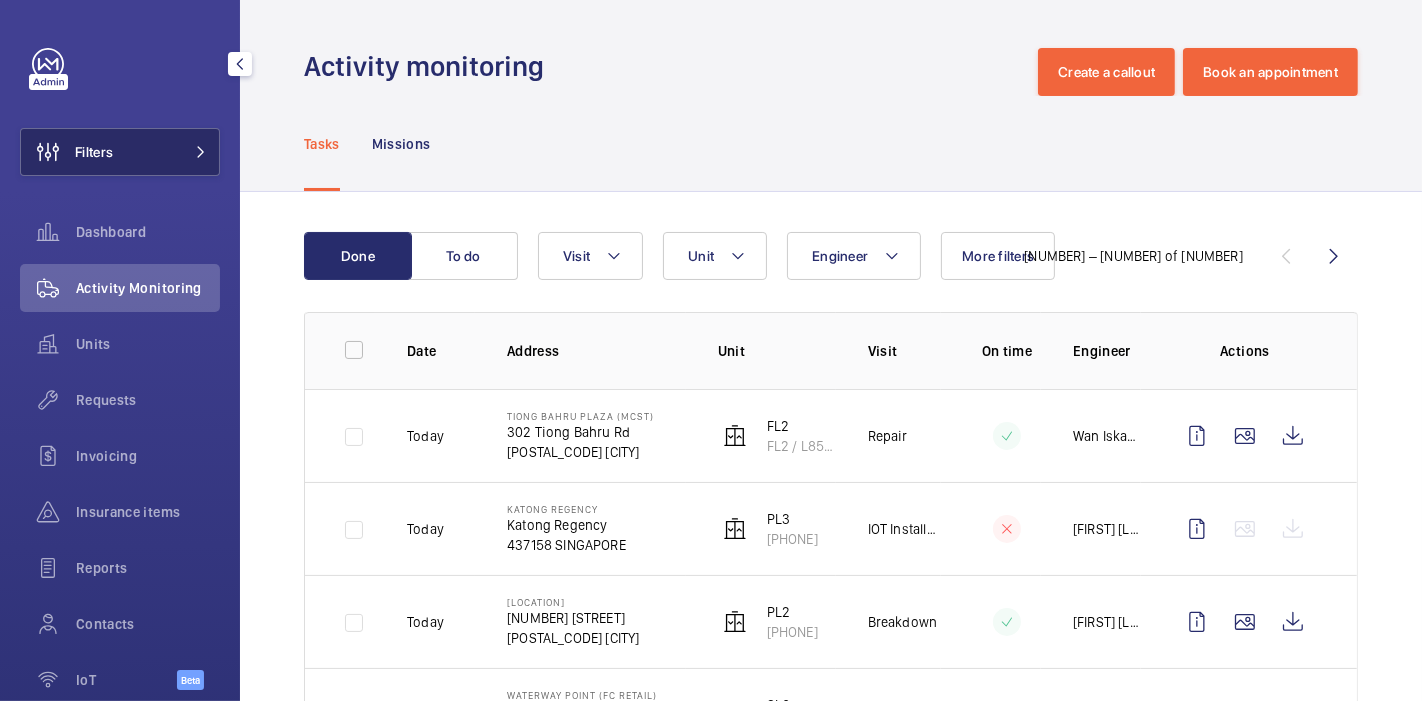click on "Filters" 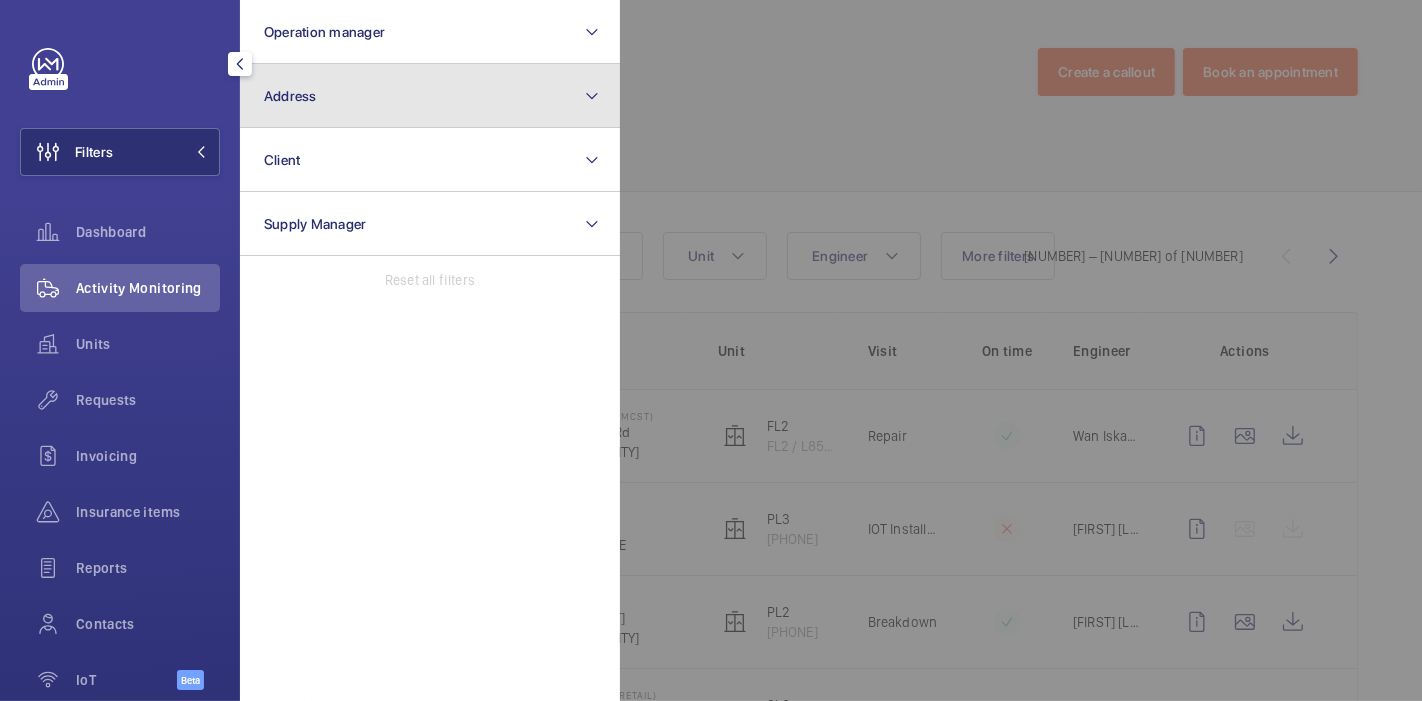 click on "Address" 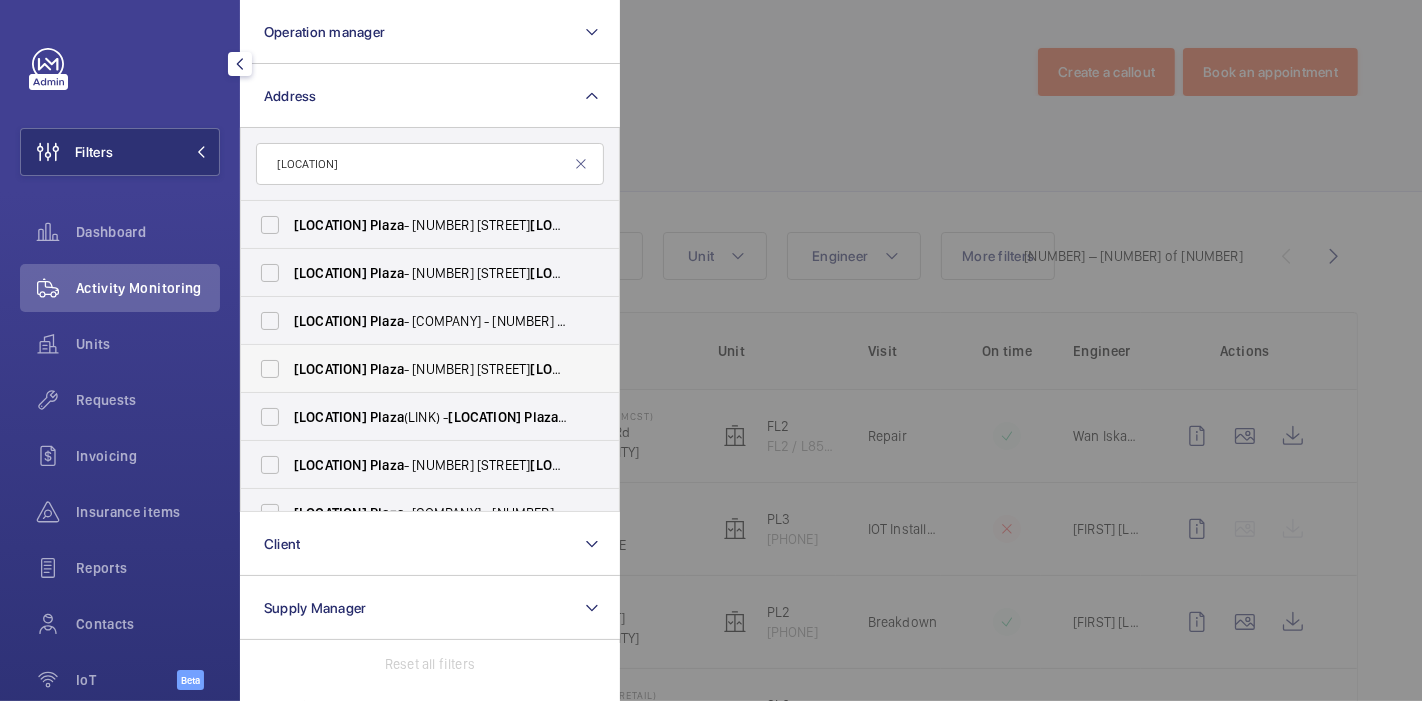 type on "[LOCATION]" 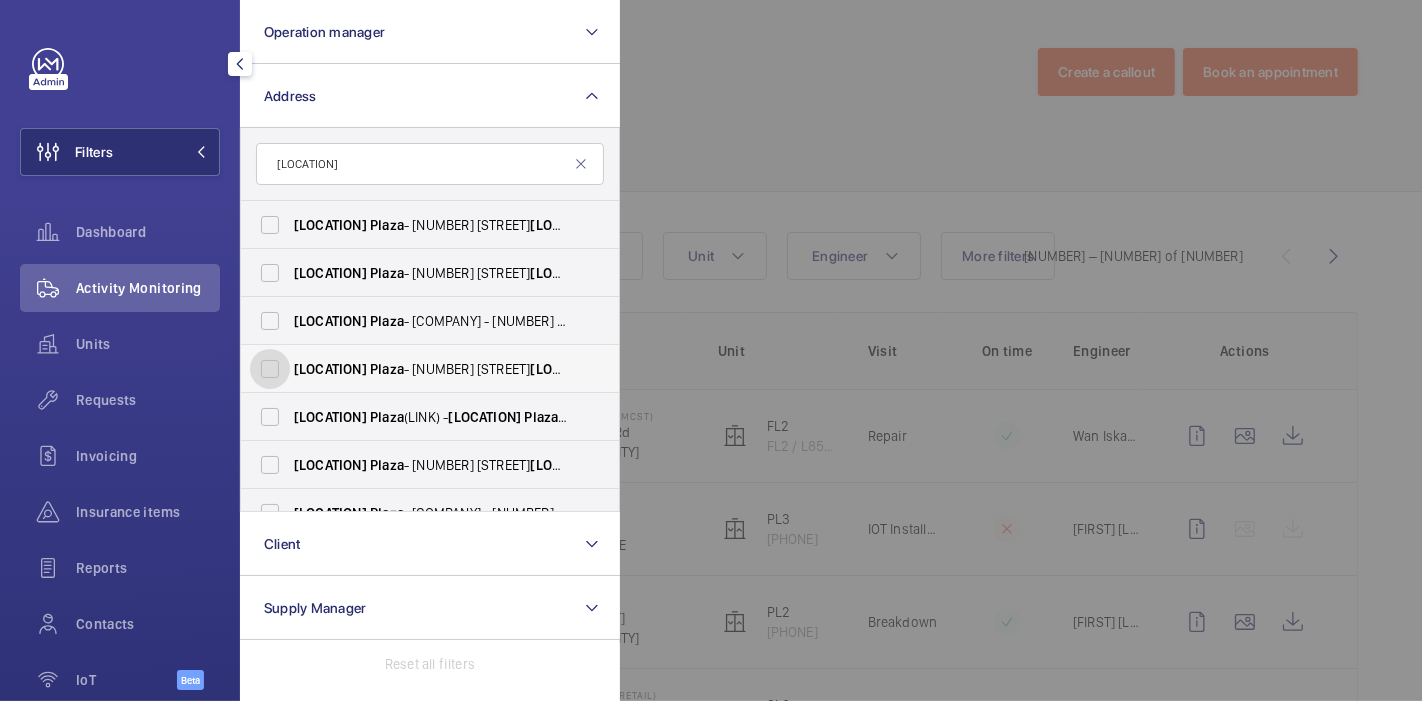 click on "[LOCATION] [LOCATION] - [NUMBER] [STREET], [CITY] [POSTAL_CODE]" at bounding box center [270, 369] 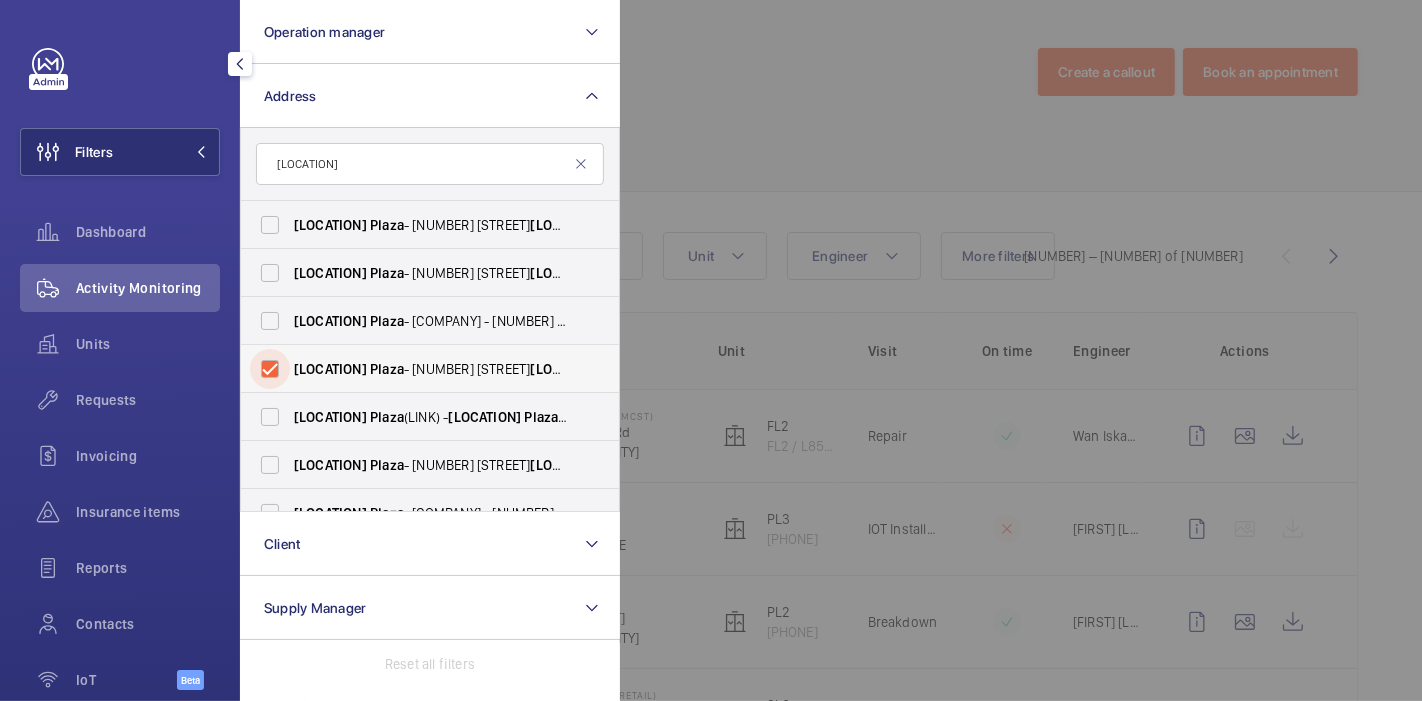 checkbox on "true" 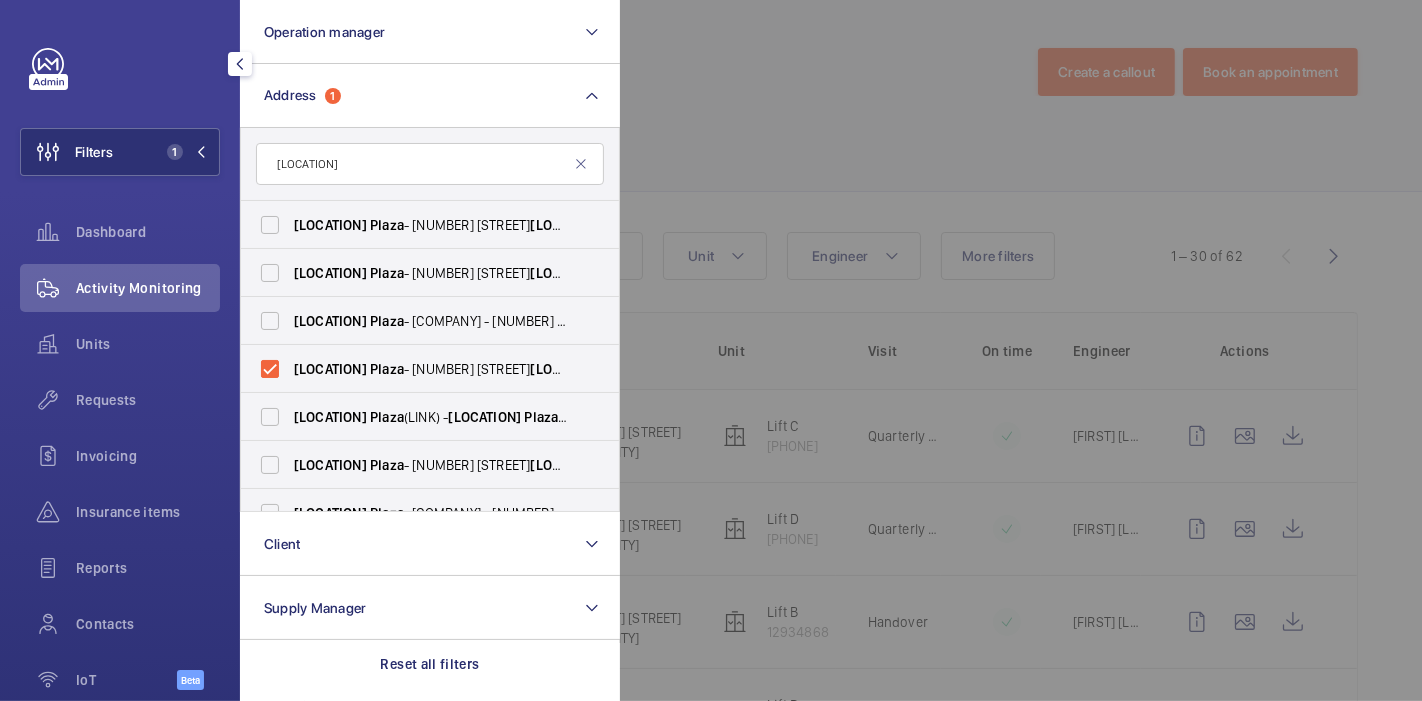 click 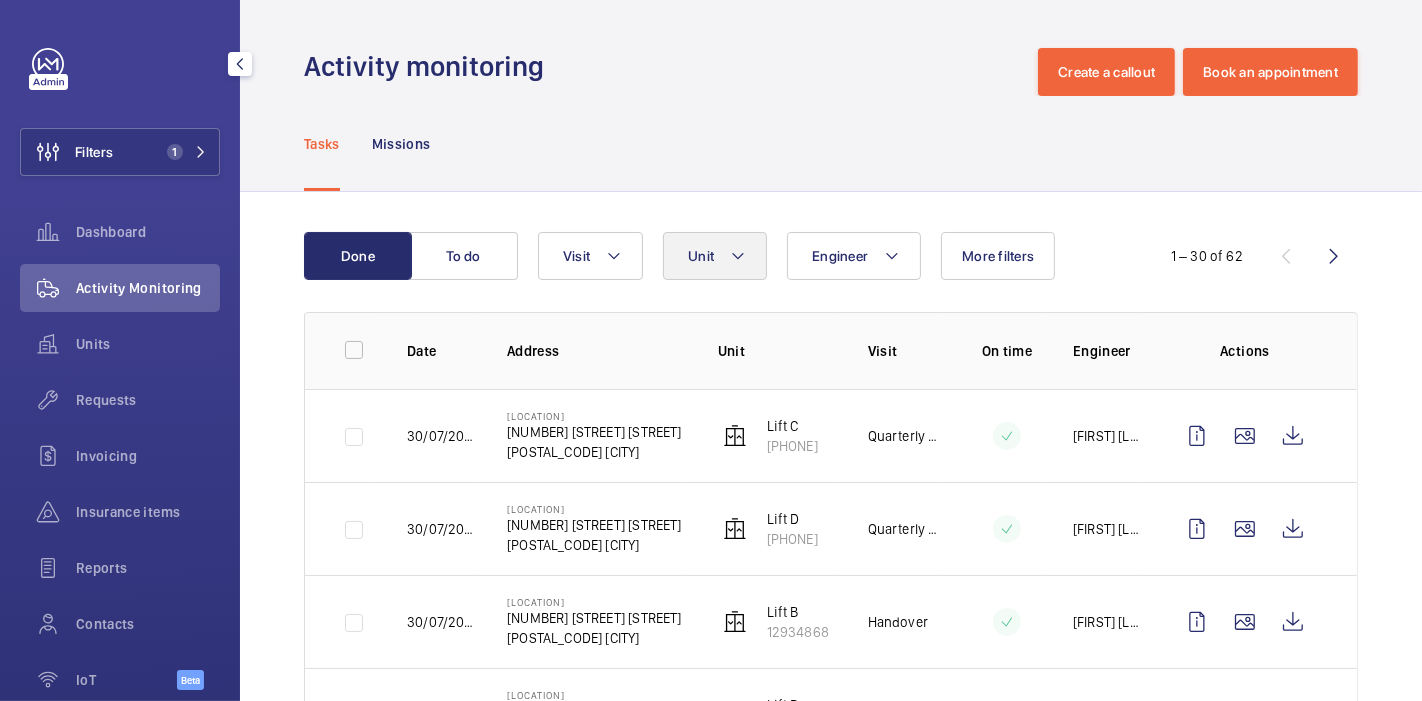 scroll, scrollTop: 211, scrollLeft: 0, axis: vertical 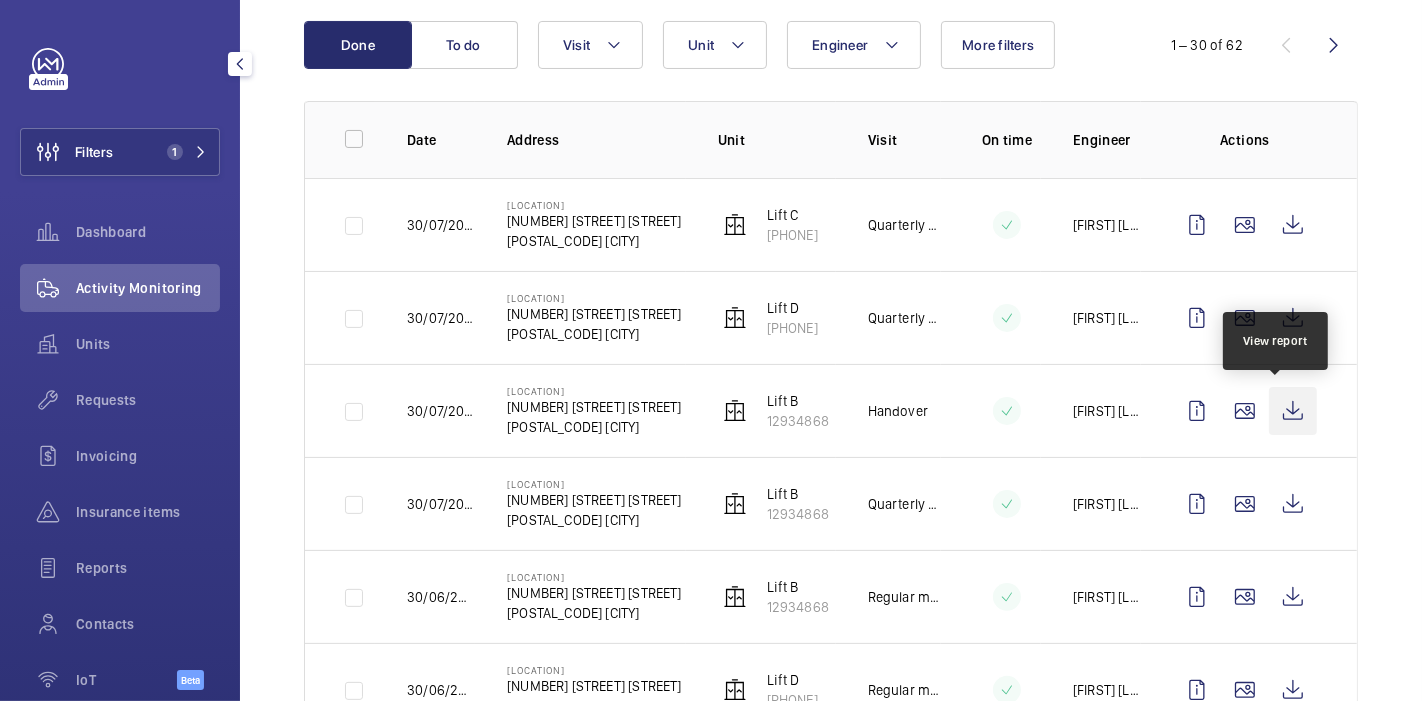 click 